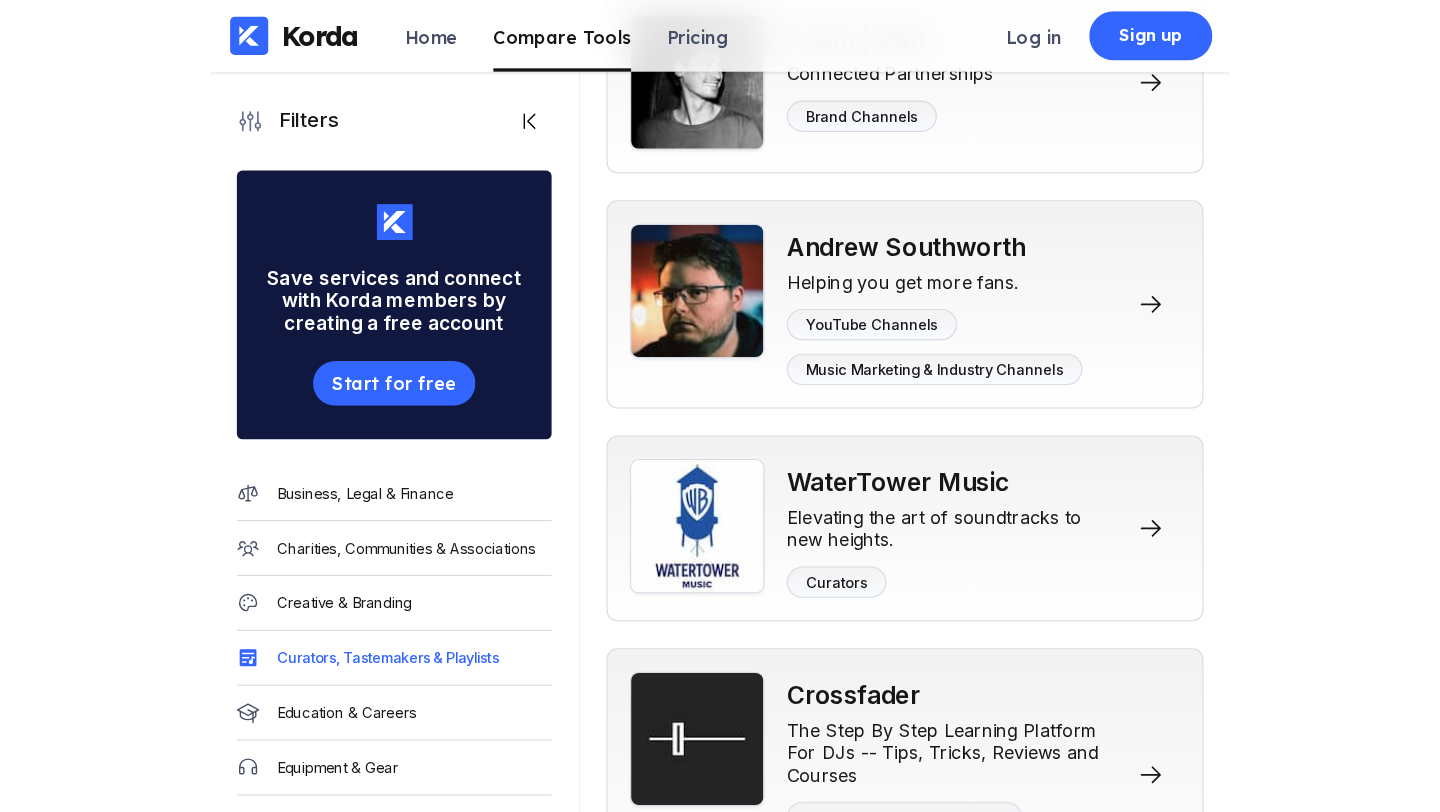 scroll, scrollTop: 18007, scrollLeft: 0, axis: vertical 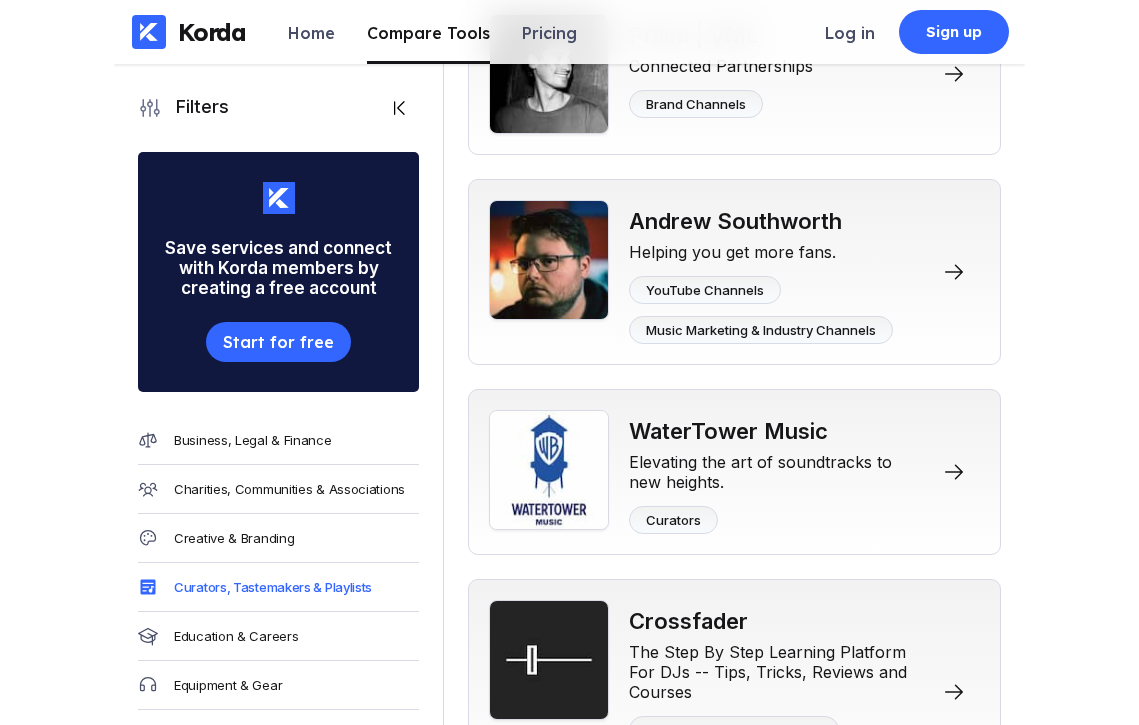 click on "[FIRST] [LAST]" at bounding box center [605, 871] 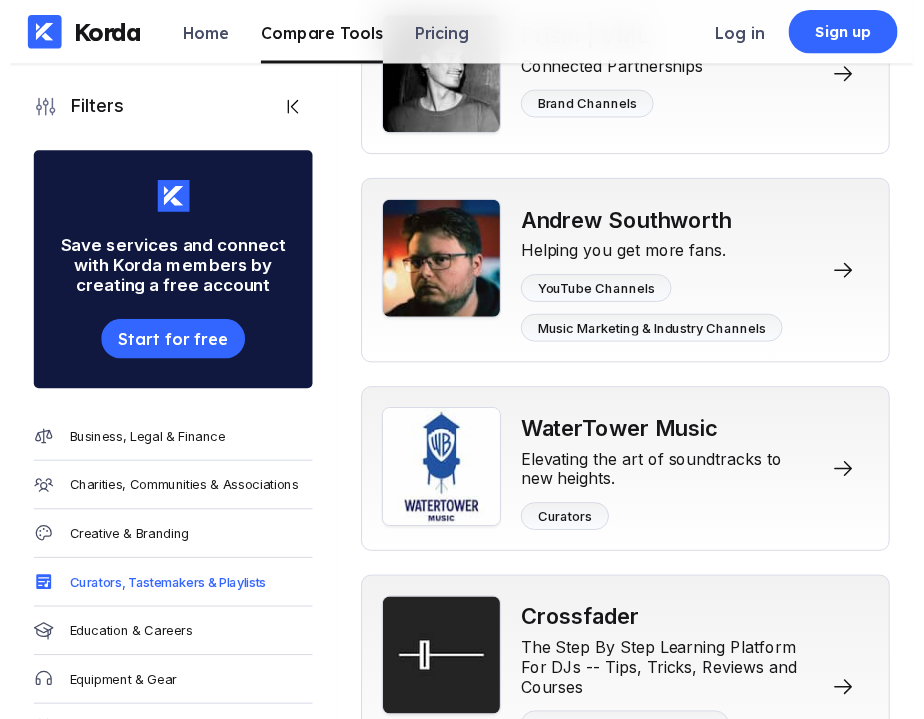 click on "Showcase" at bounding box center [621, -737] 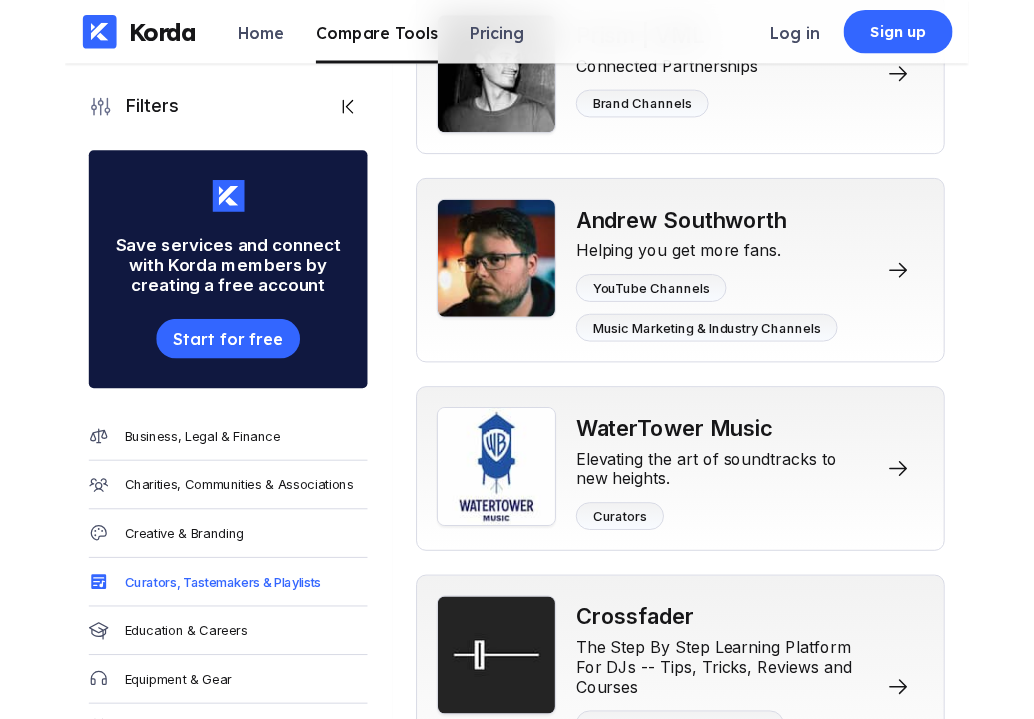 click on "Dan Discovers Music" at bounding box center (661, -551) 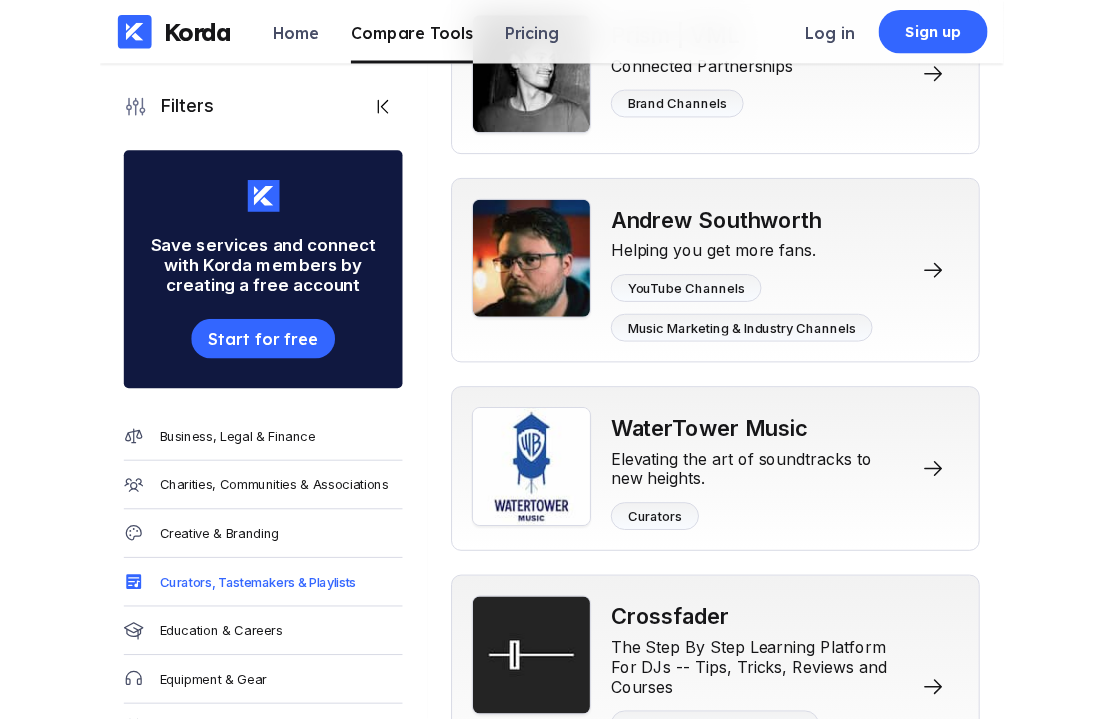 click on "[NAME]" at bounding box center [570, -2321] 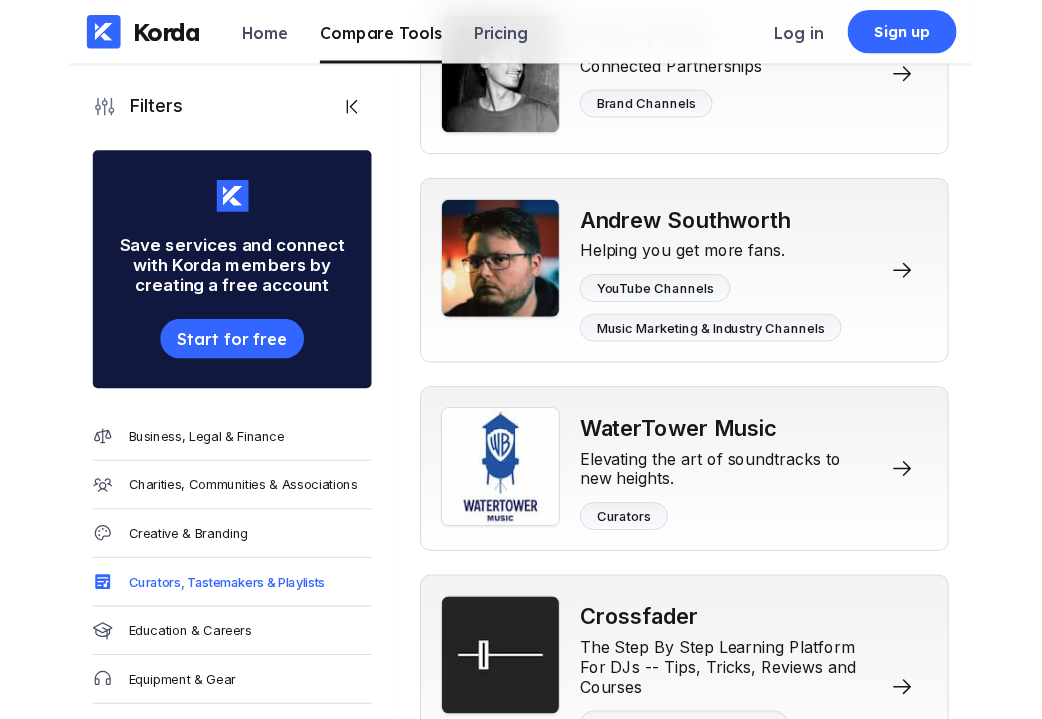 click on "Pigeons & Planes" at bounding box center [664, -7229] 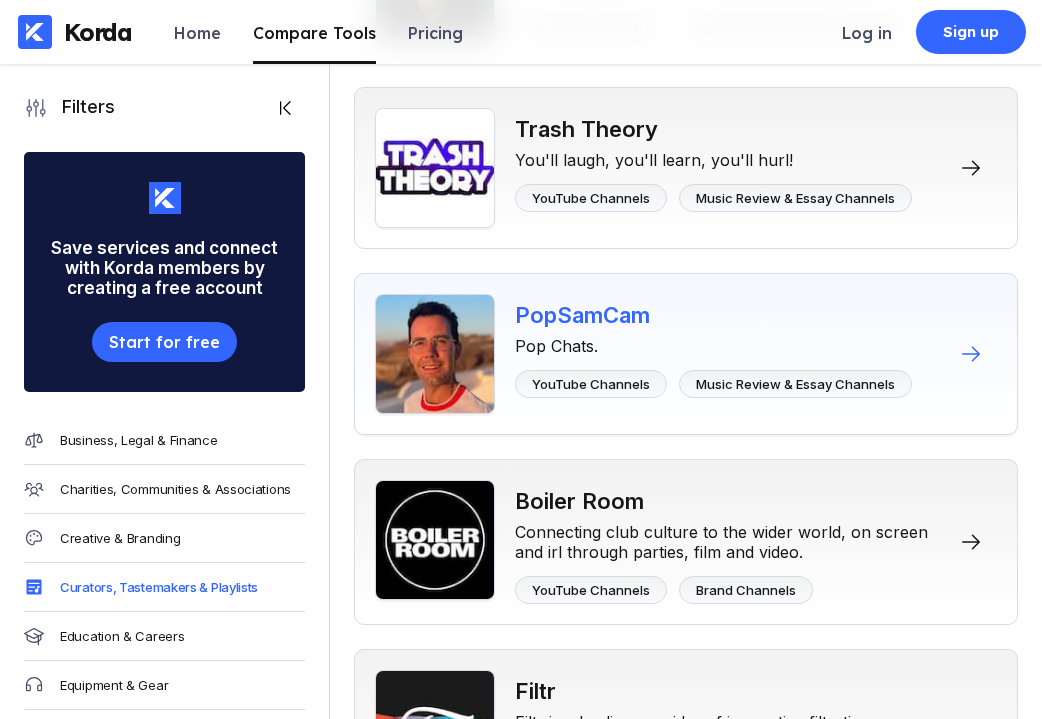 click on "PopSamCam" at bounding box center [713, 315] 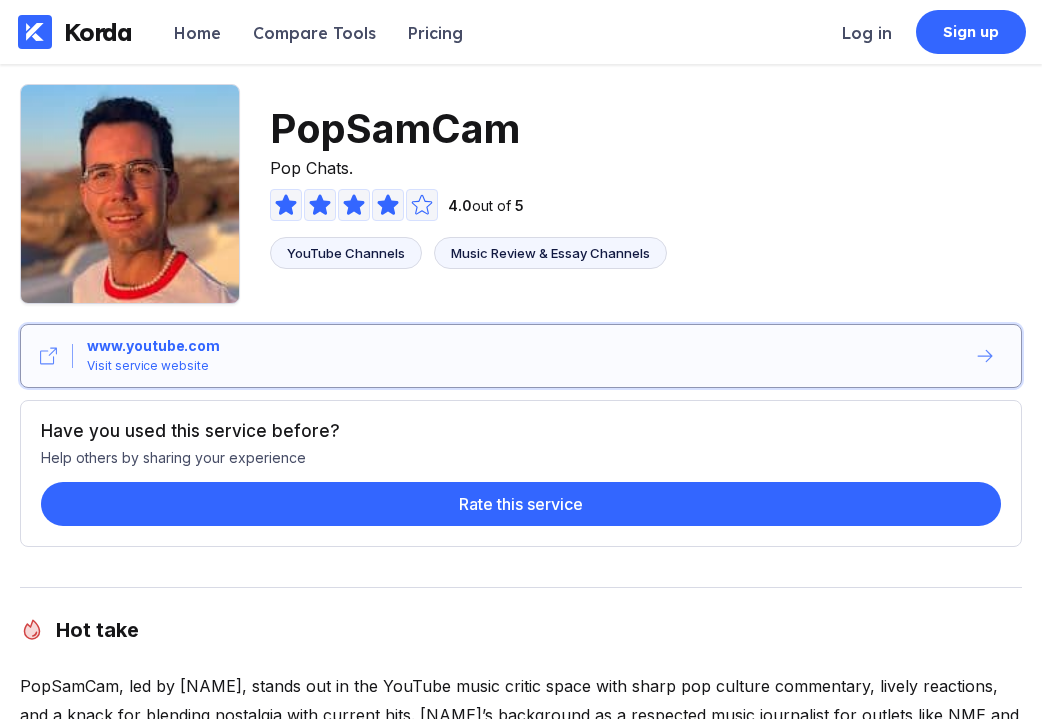 click on "www.youtube.com" at bounding box center [153, 346] 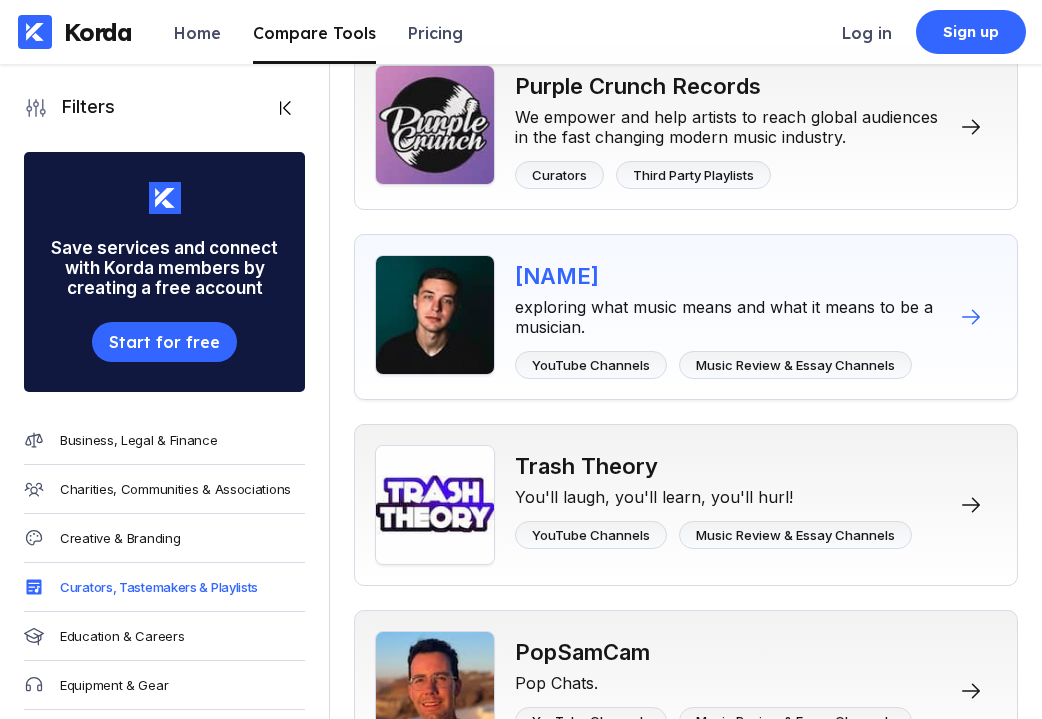 scroll, scrollTop: 7405, scrollLeft: 0, axis: vertical 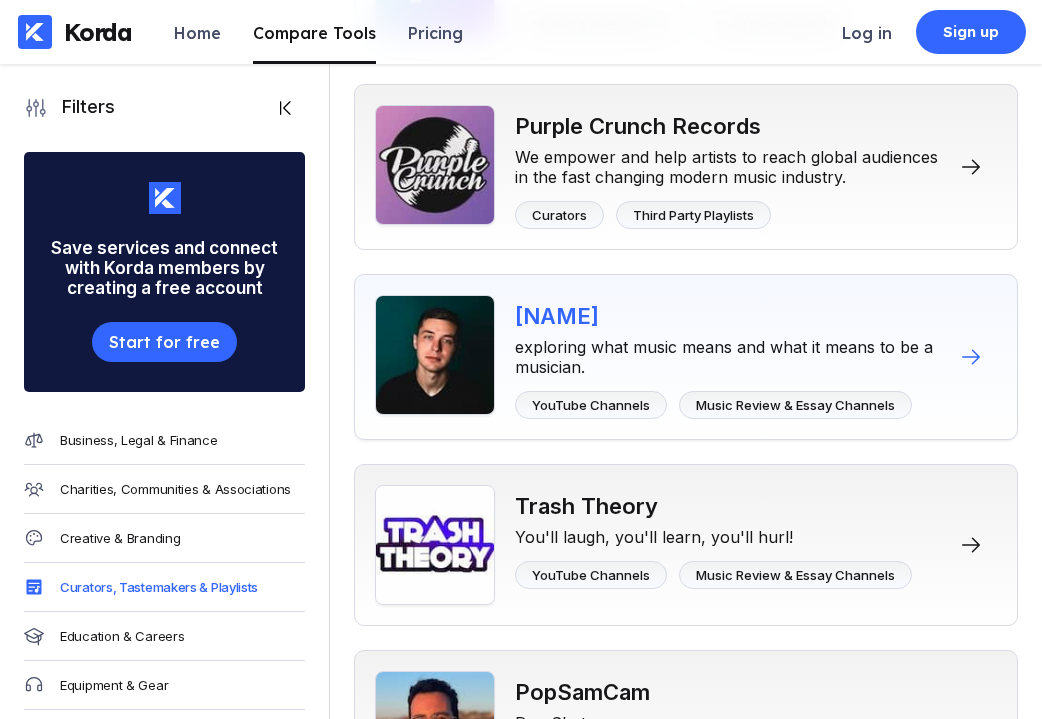 click on "[NAME]" at bounding box center [730, 316] 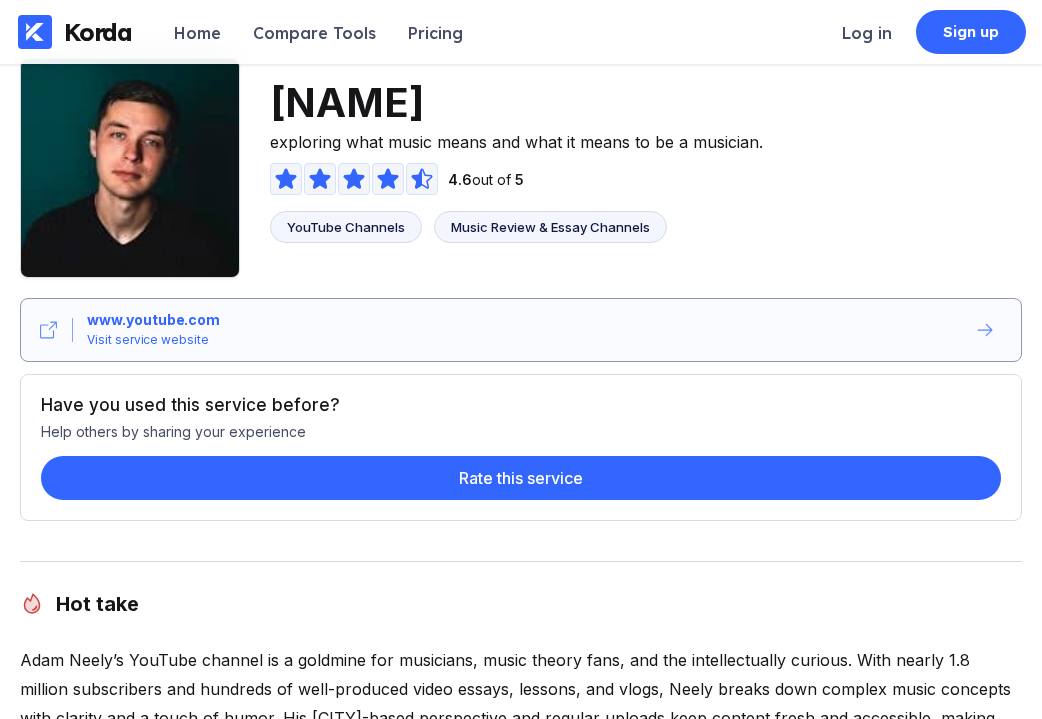 scroll, scrollTop: 44, scrollLeft: 0, axis: vertical 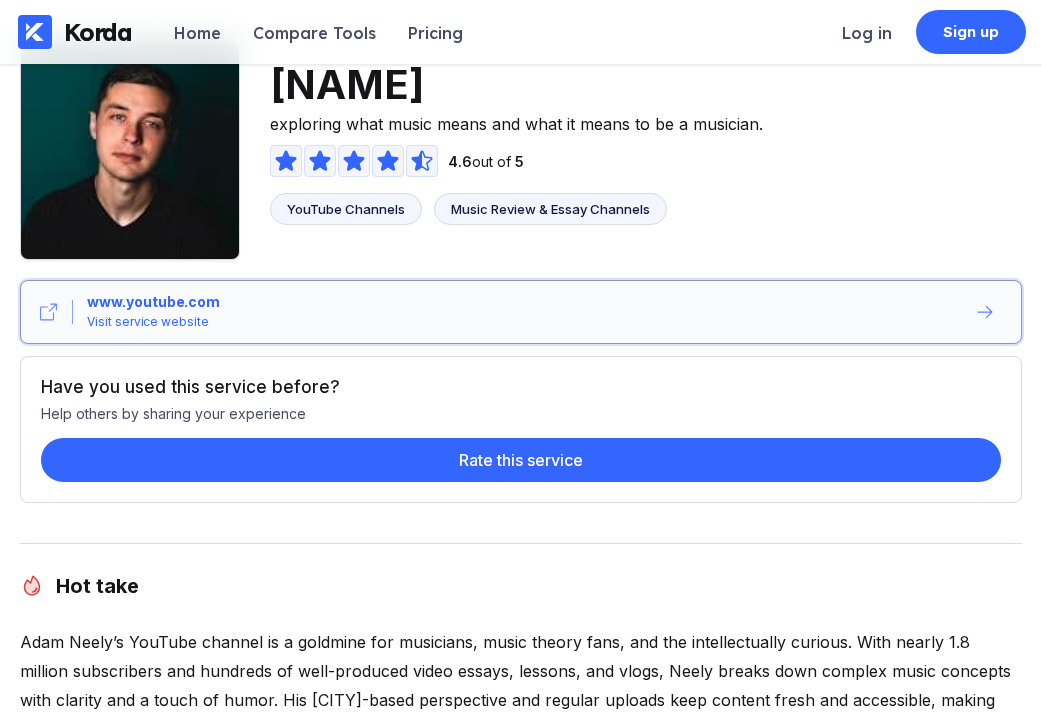 click on "www.youtube.com" at bounding box center (153, 302) 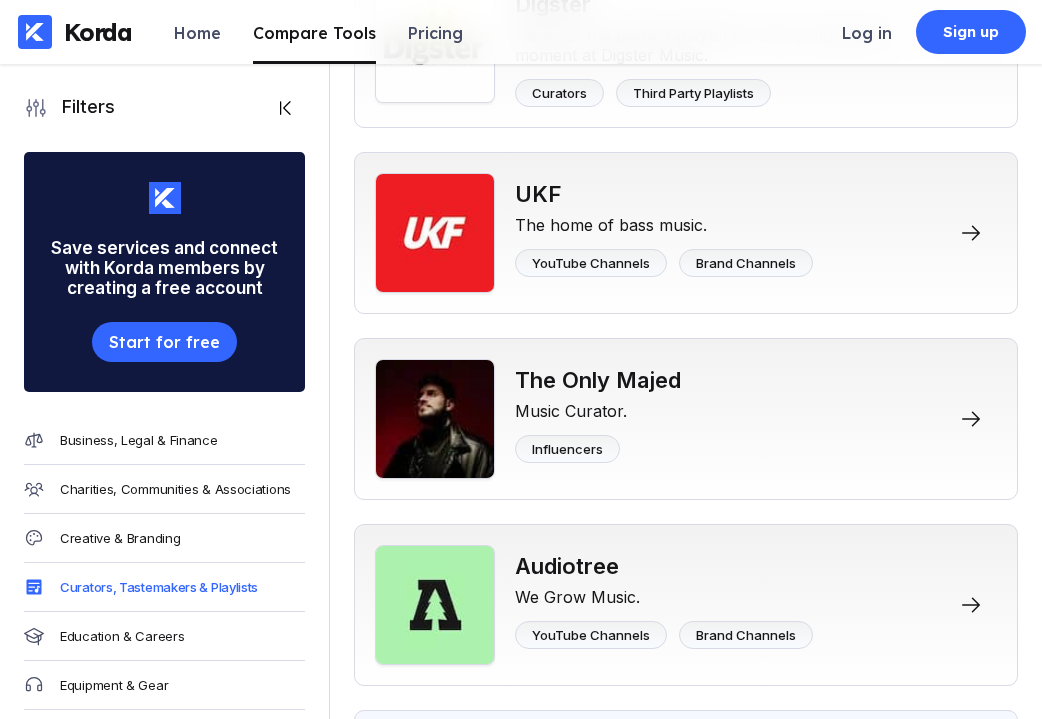 scroll, scrollTop: 6576, scrollLeft: 0, axis: vertical 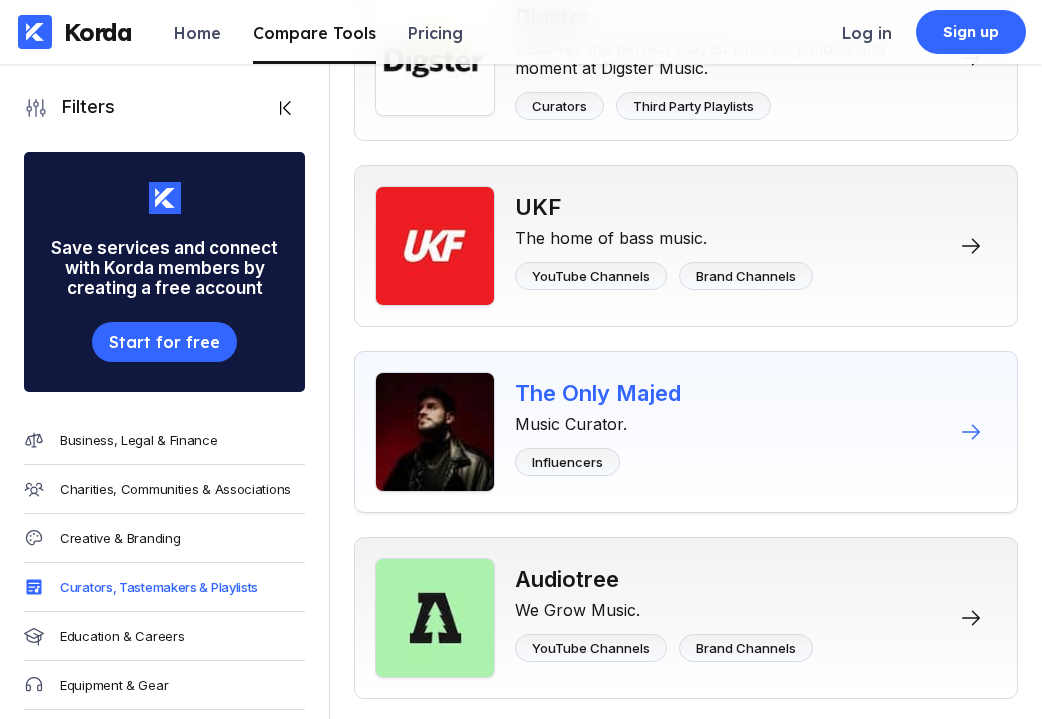 click on "Music Curator." at bounding box center [598, 420] 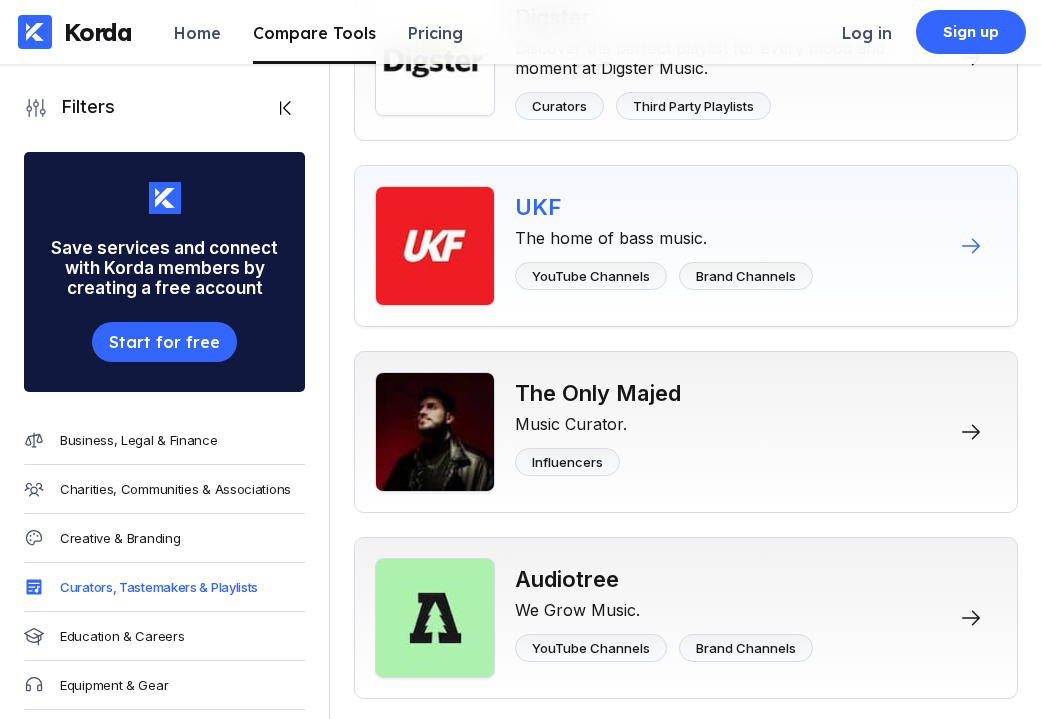scroll, scrollTop: 0, scrollLeft: 0, axis: both 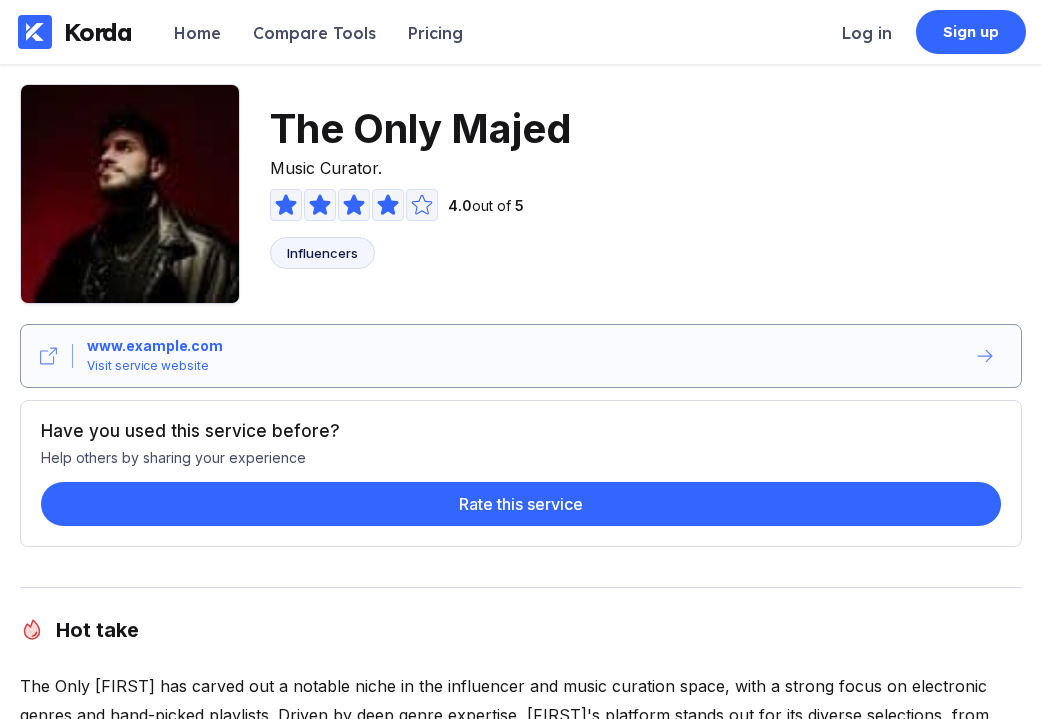 click on "www.example.com" at bounding box center (155, 346) 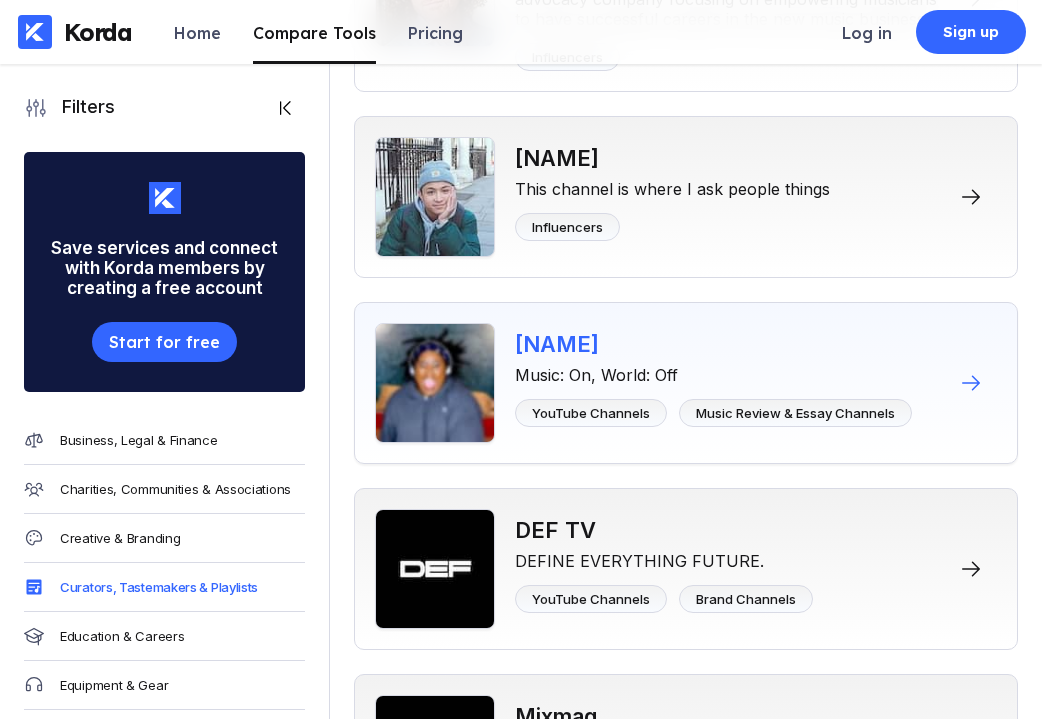 scroll, scrollTop: 5690, scrollLeft: 0, axis: vertical 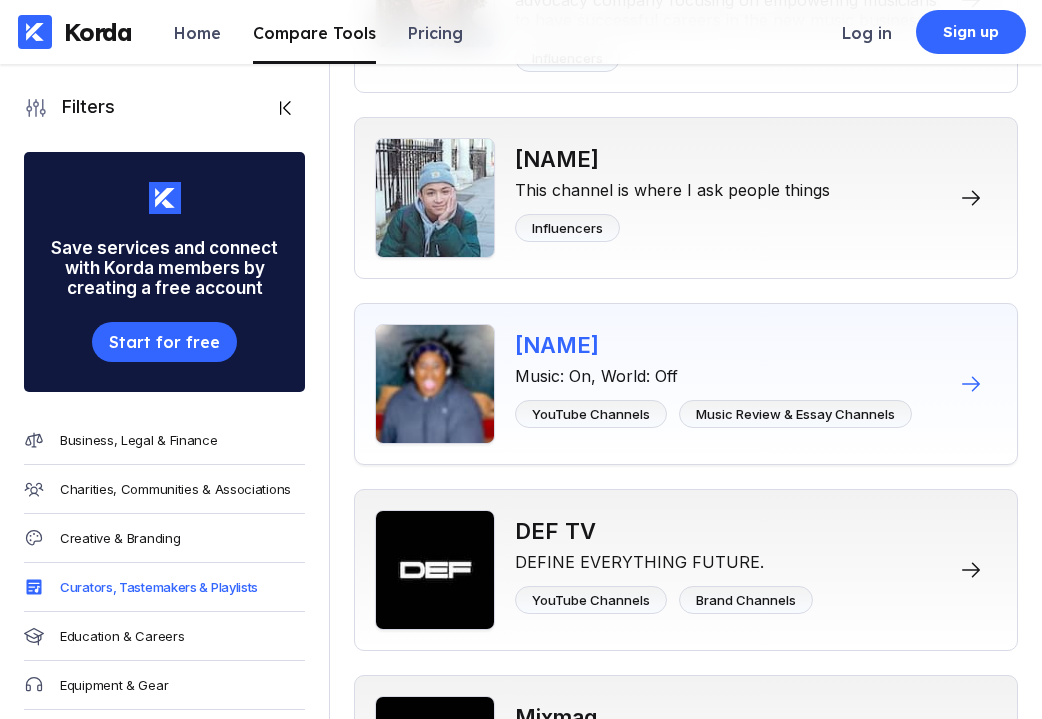 click on "[NAME]" at bounding box center [713, 345] 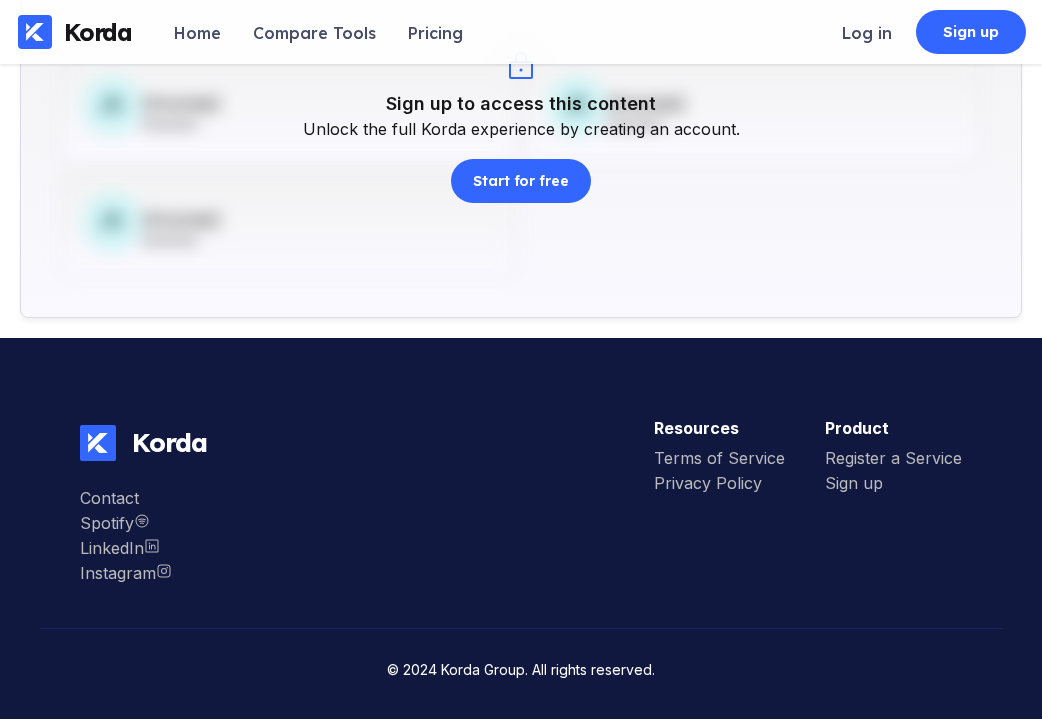 scroll, scrollTop: 0, scrollLeft: 0, axis: both 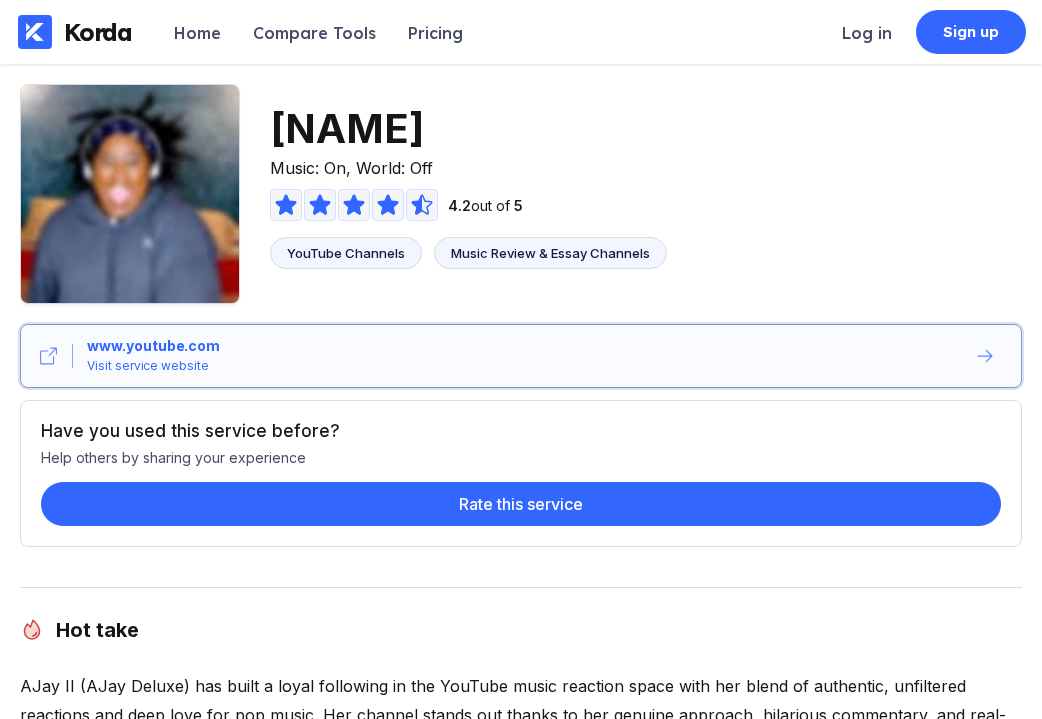 click on "www.youtube.com" at bounding box center (153, 346) 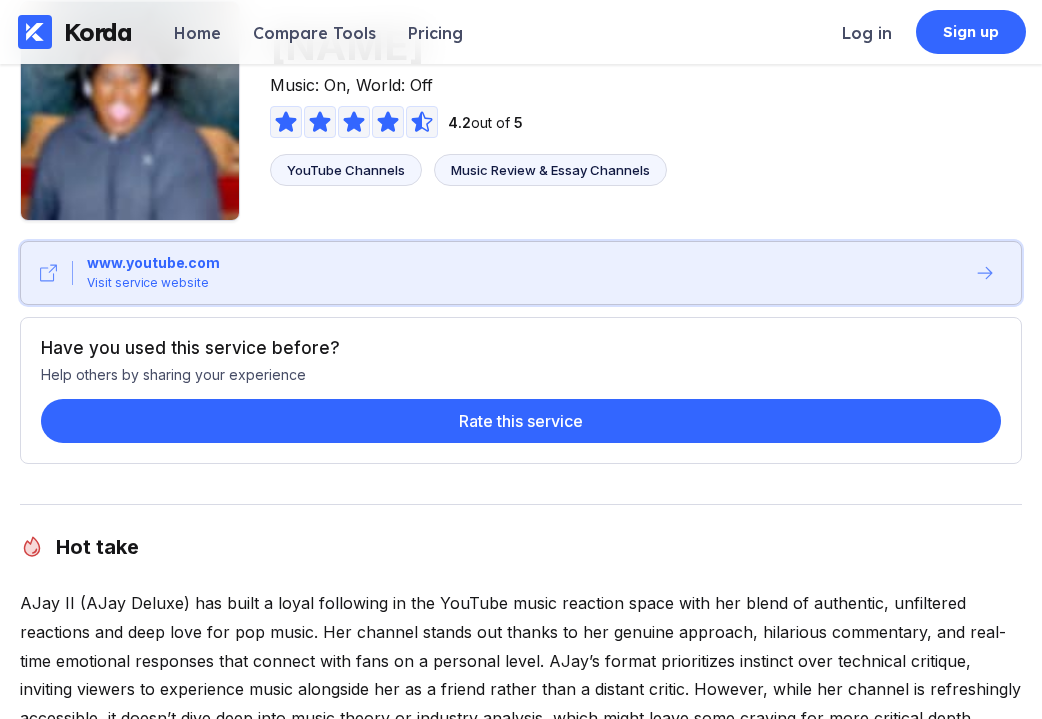 scroll, scrollTop: 304, scrollLeft: 0, axis: vertical 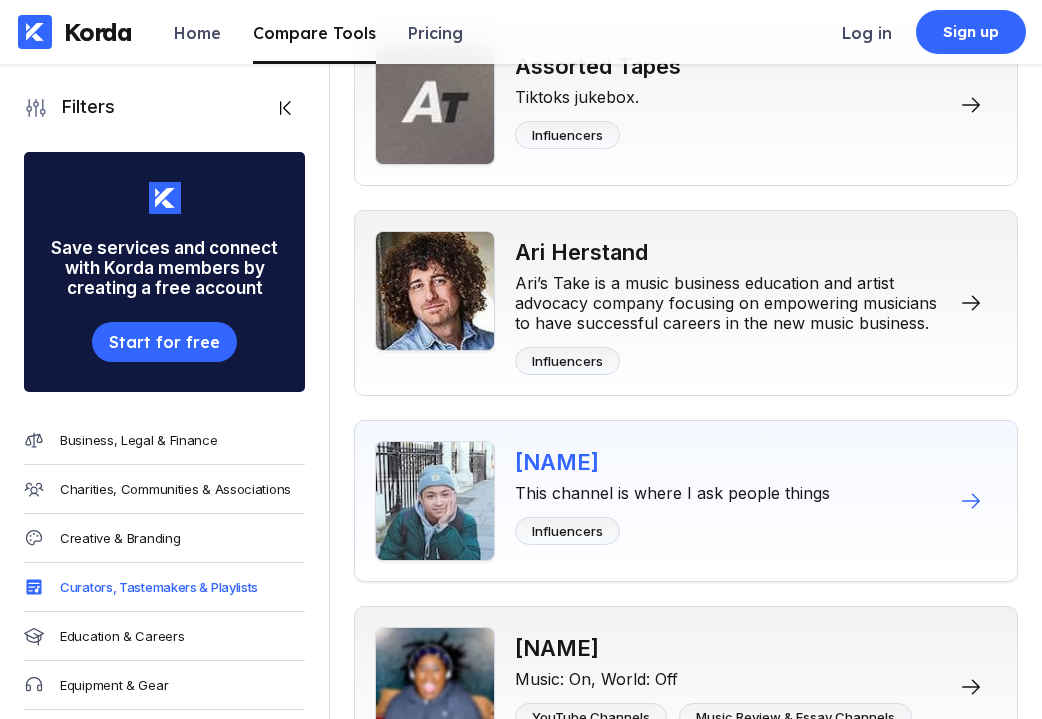 click on "[NAME]" at bounding box center (672, 462) 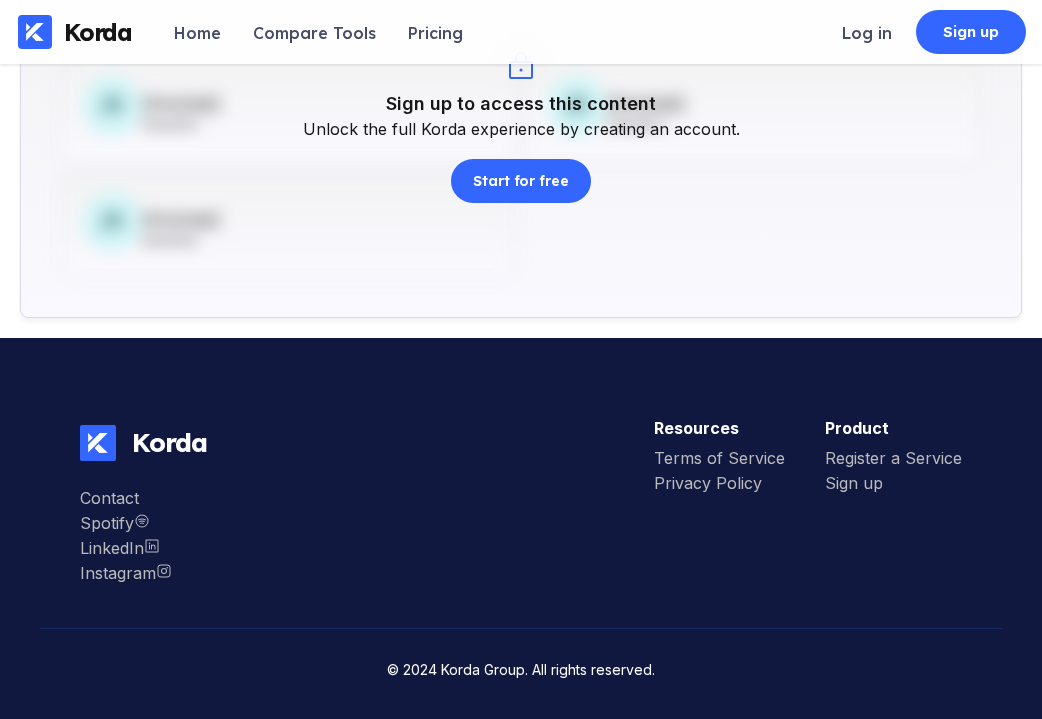 scroll, scrollTop: 0, scrollLeft: 0, axis: both 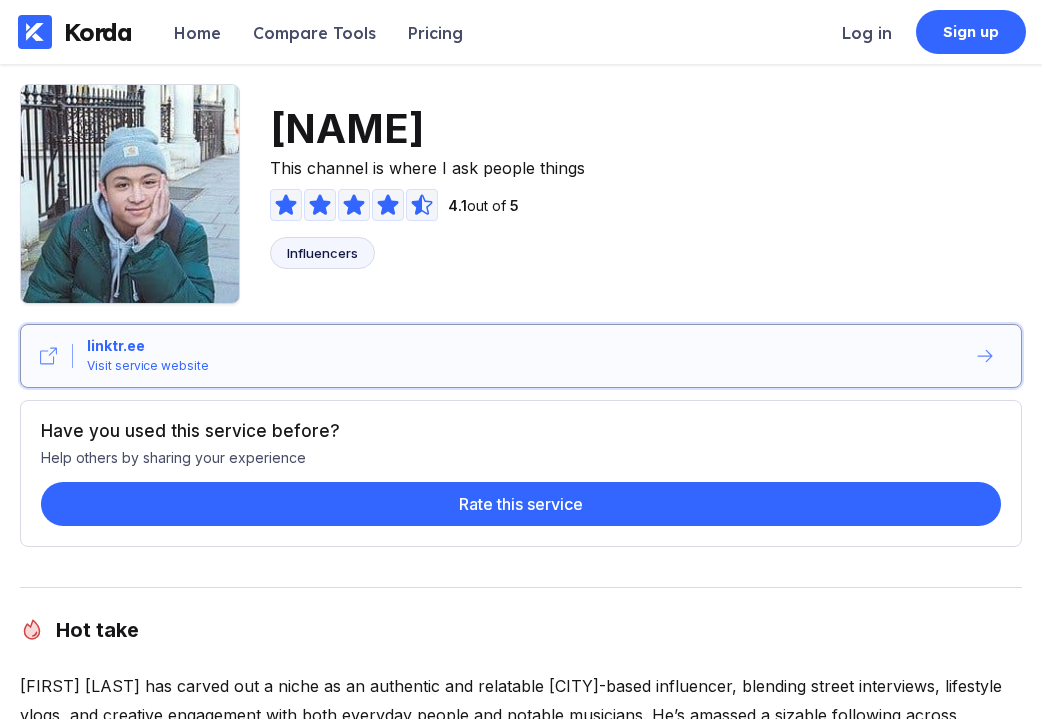 click on "linktr.ee Visit service website" at bounding box center (519, 356) 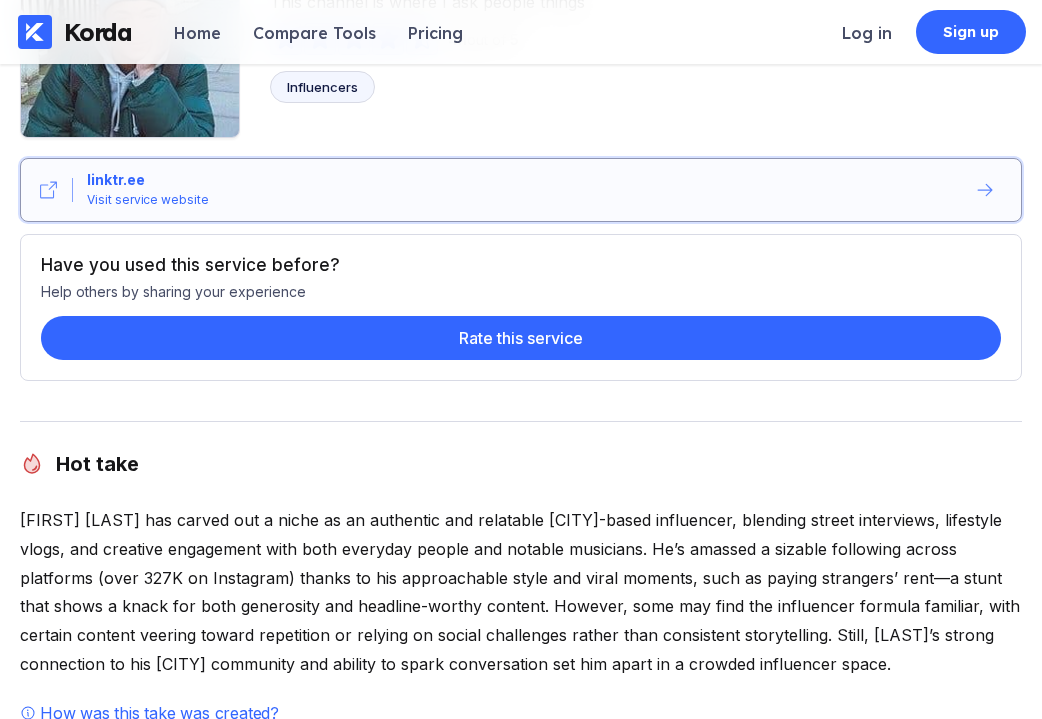 scroll, scrollTop: 379, scrollLeft: 0, axis: vertical 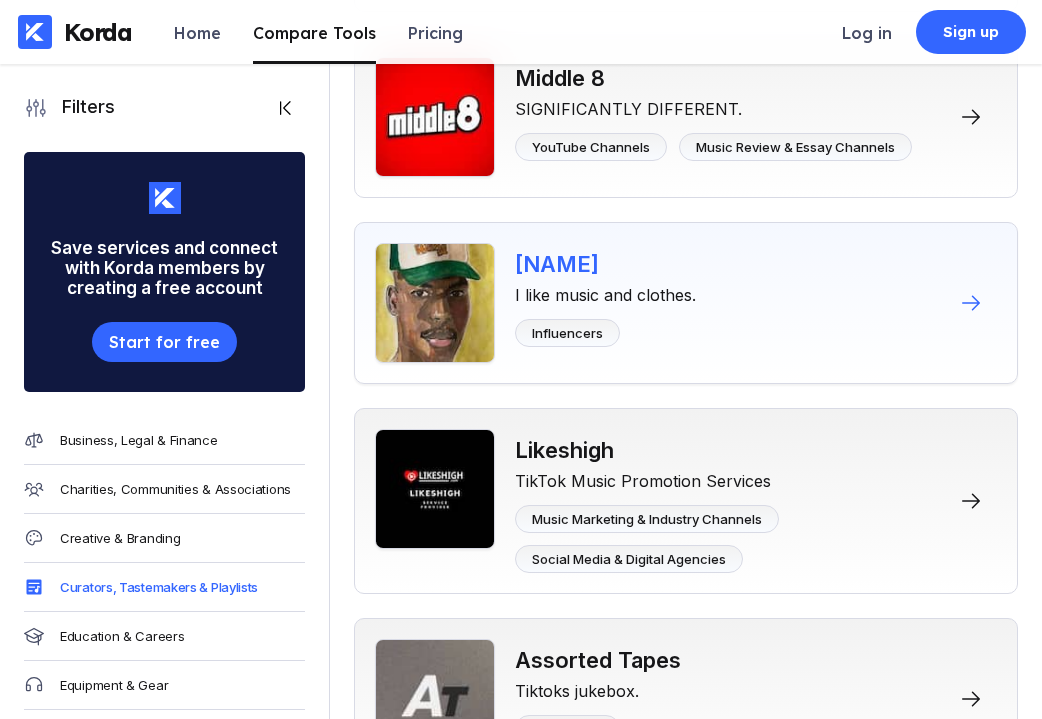 click on "[NAME]" at bounding box center (605, 264) 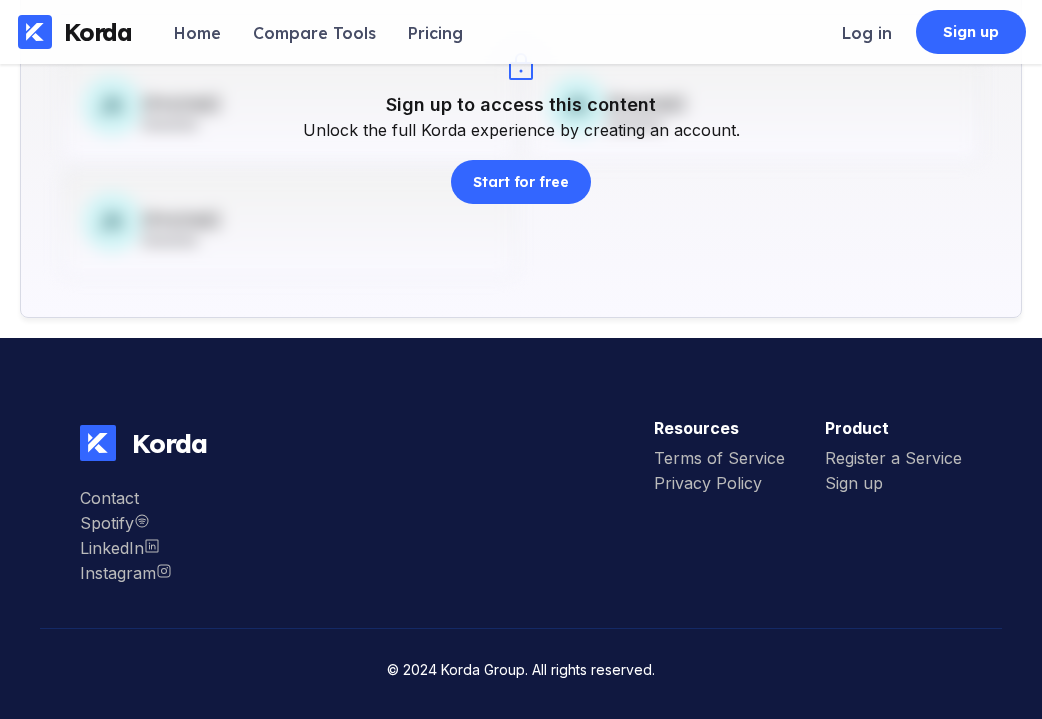 scroll, scrollTop: 0, scrollLeft: 0, axis: both 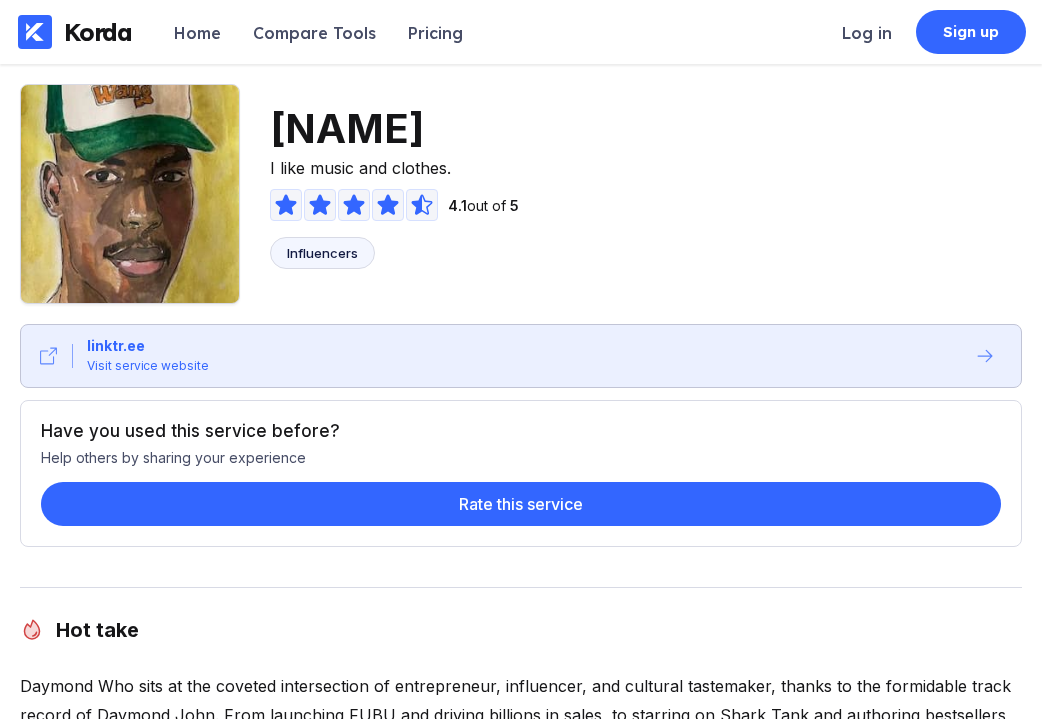 drag, startPoint x: 579, startPoint y: 135, endPoint x: 279, endPoint y: 136, distance: 300.00168 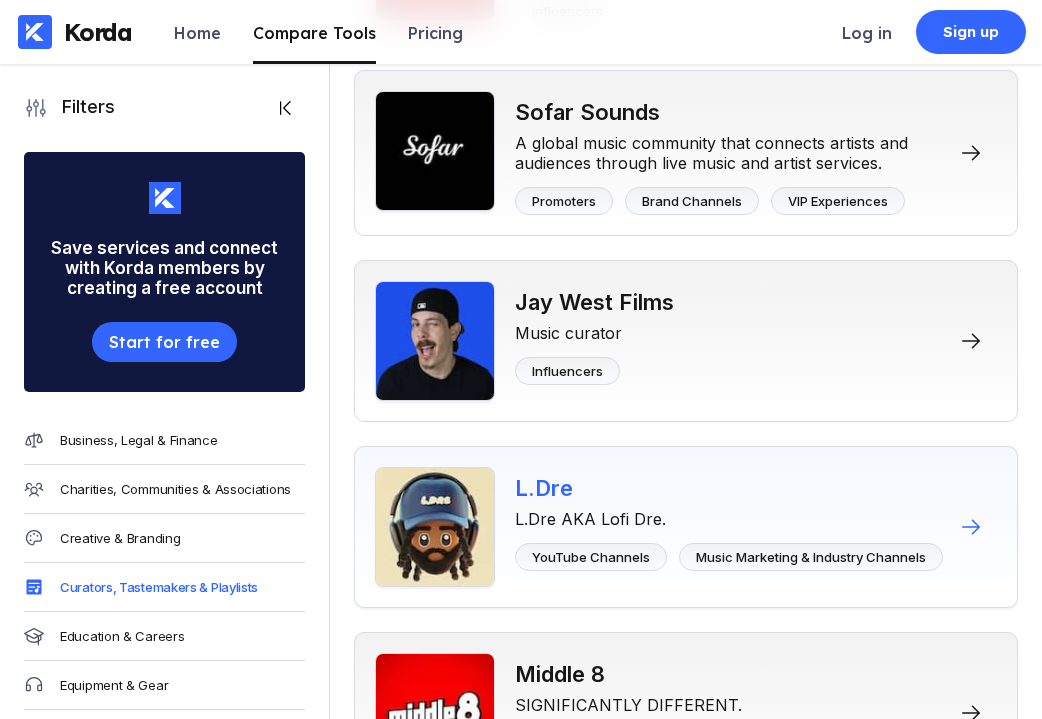 scroll, scrollTop: 4150, scrollLeft: 0, axis: vertical 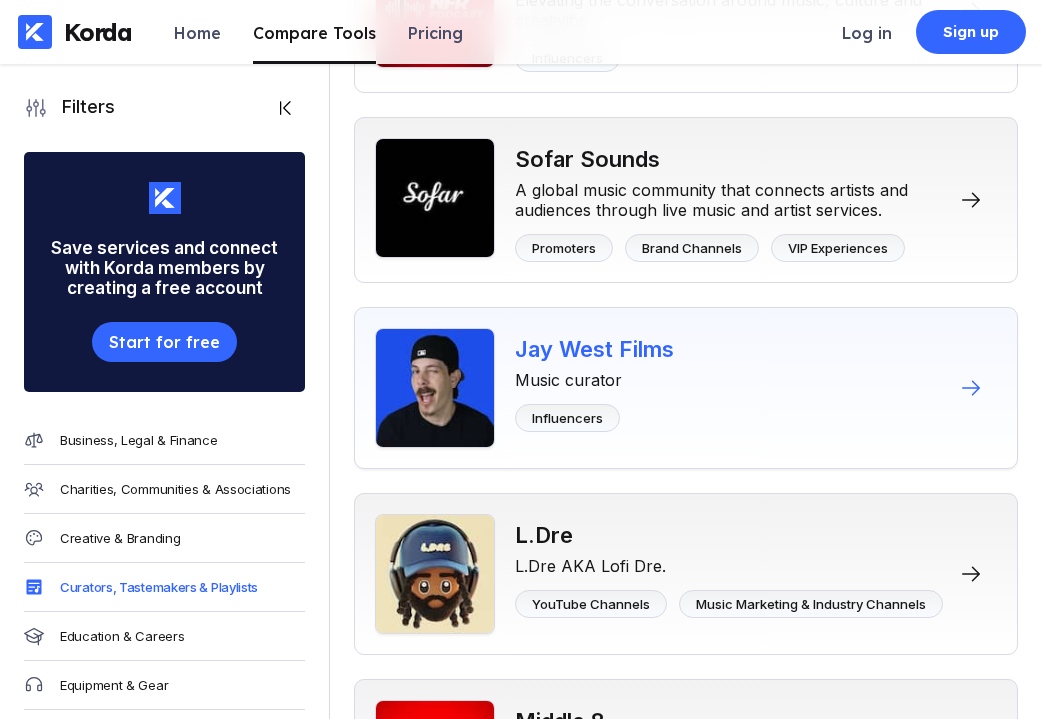 click on "Music curator" at bounding box center (594, 376) 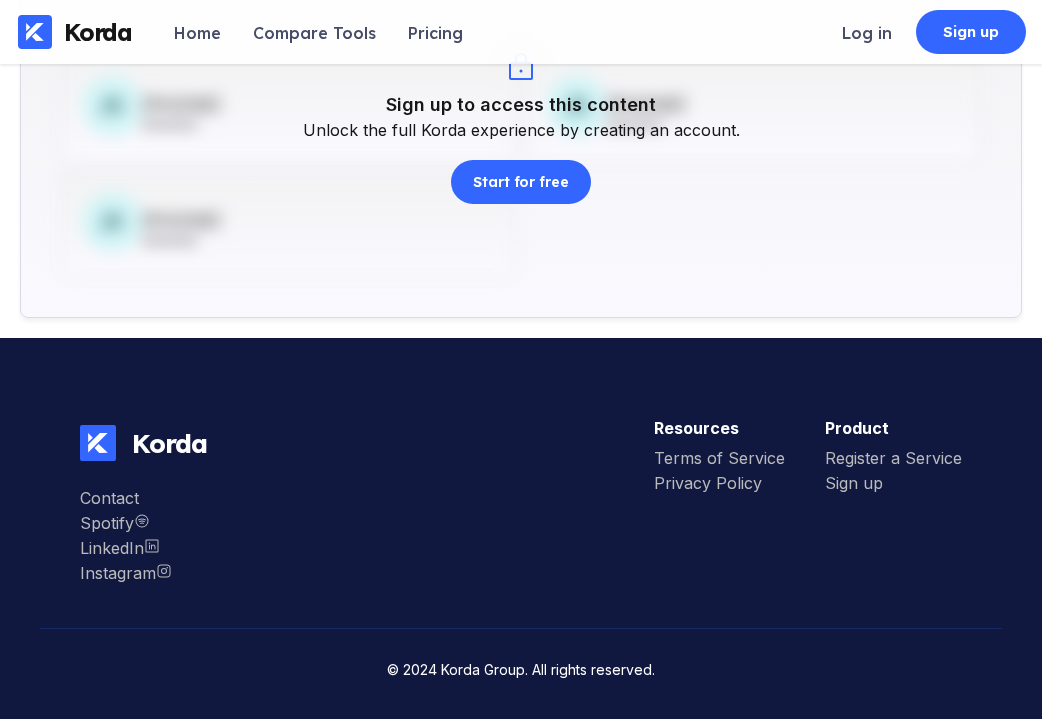 scroll, scrollTop: 0, scrollLeft: 0, axis: both 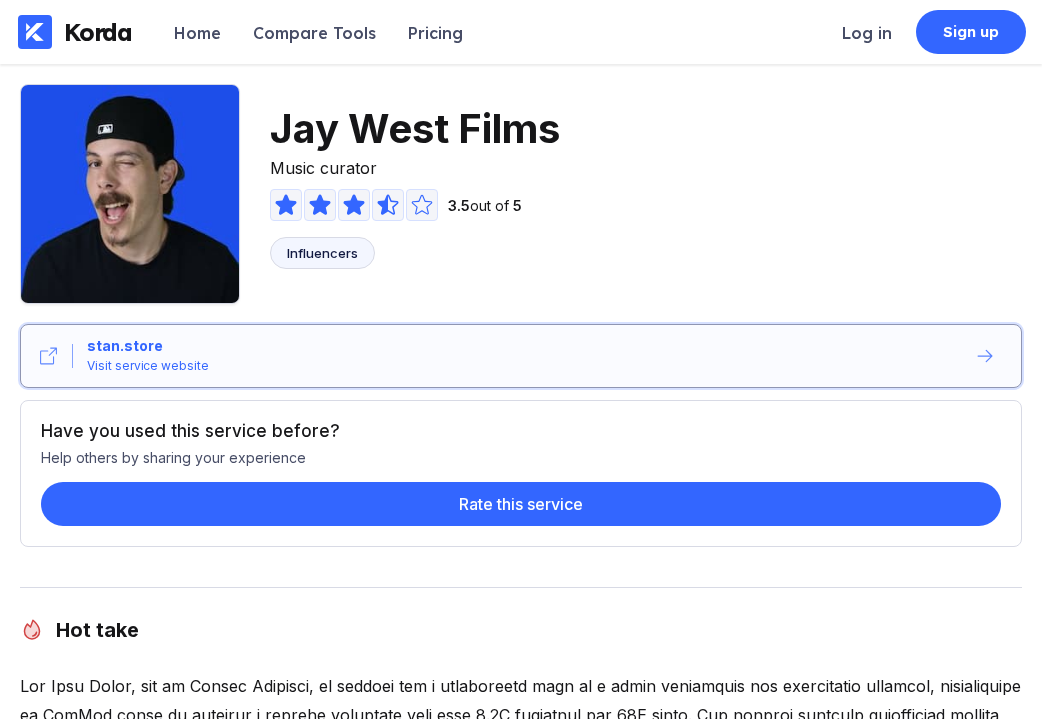 click on "stan.store Visit service website" at bounding box center (519, 356) 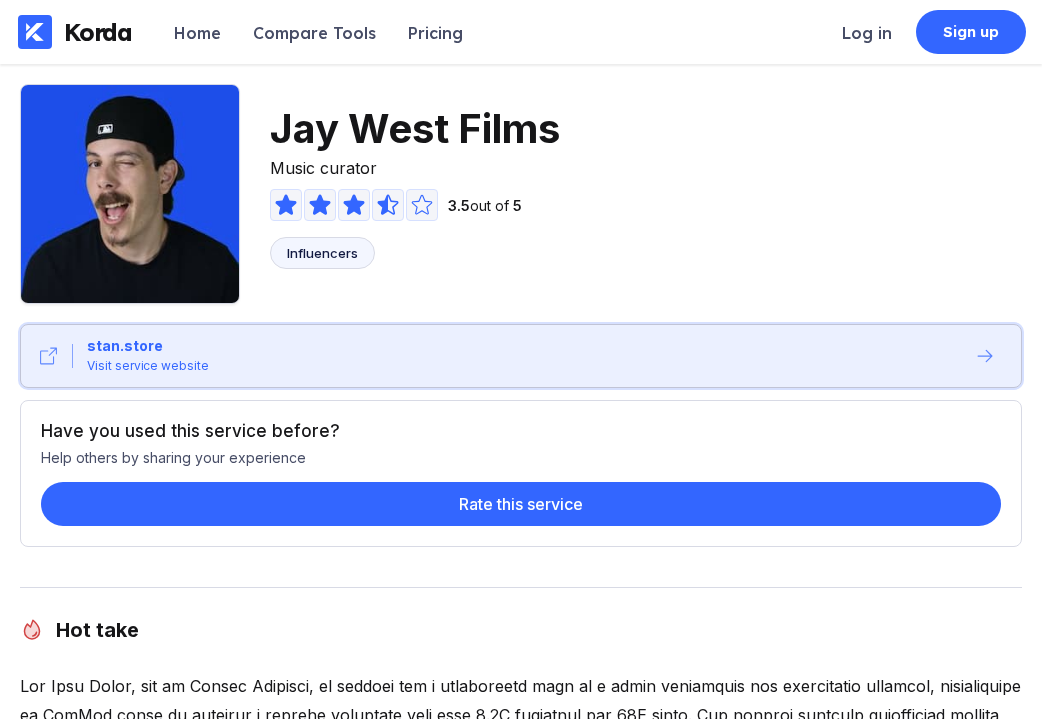 scroll, scrollTop: 240, scrollLeft: 0, axis: vertical 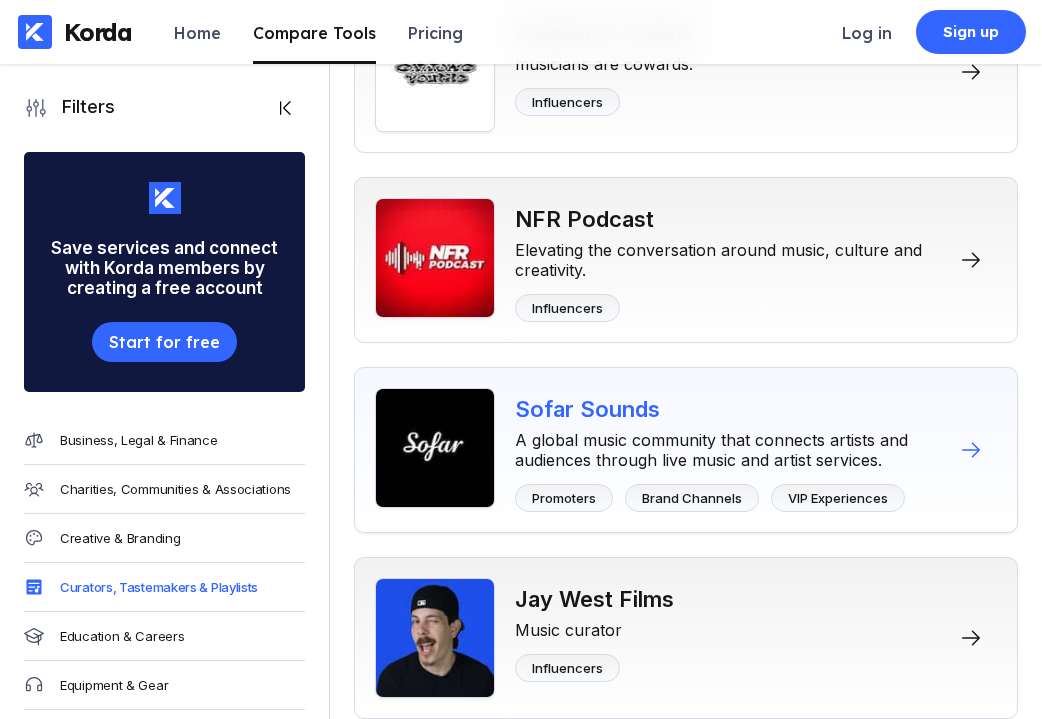 click on "Sofar Sounds" at bounding box center (730, 409) 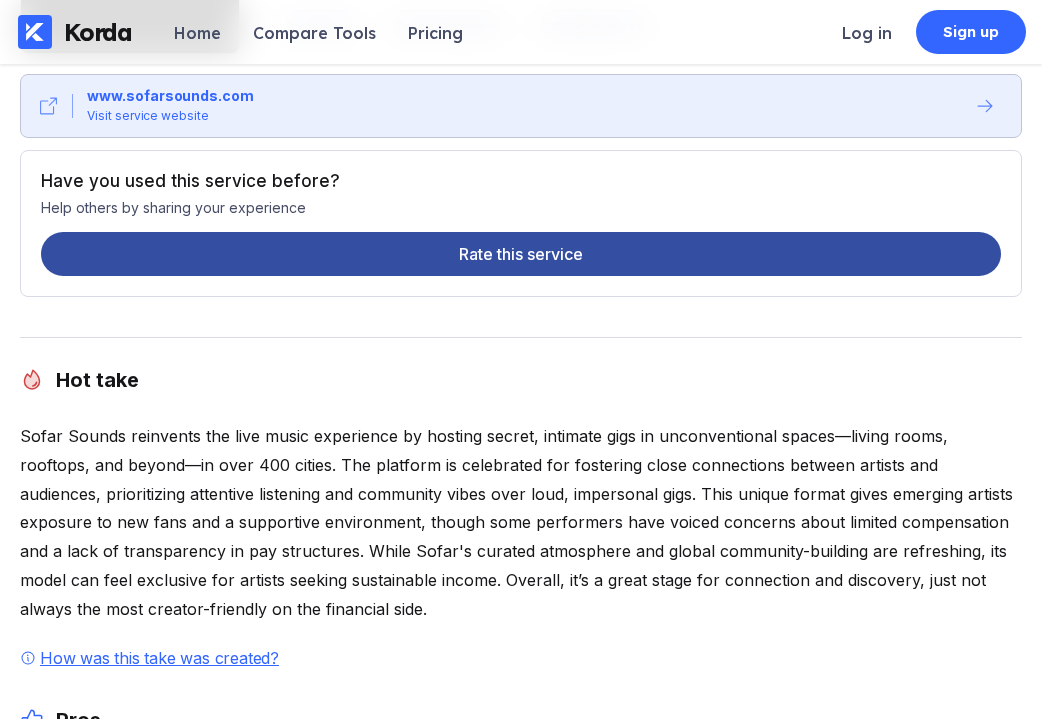 scroll, scrollTop: 125, scrollLeft: 0, axis: vertical 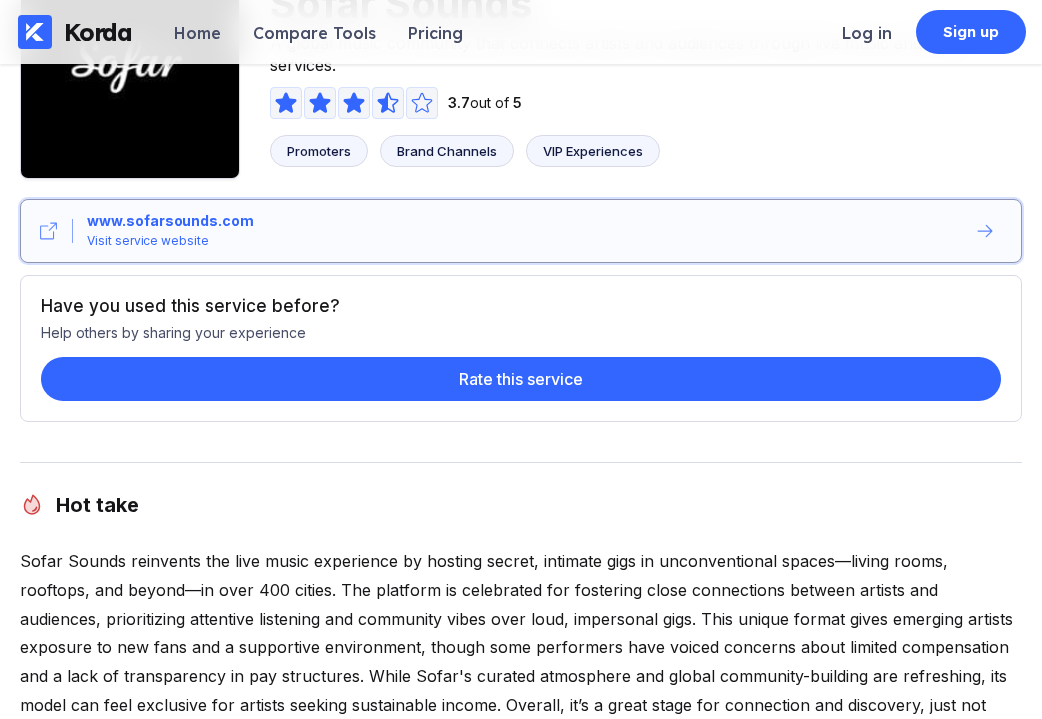 click on "www.sofarsounds.com Visit service website" at bounding box center [519, 231] 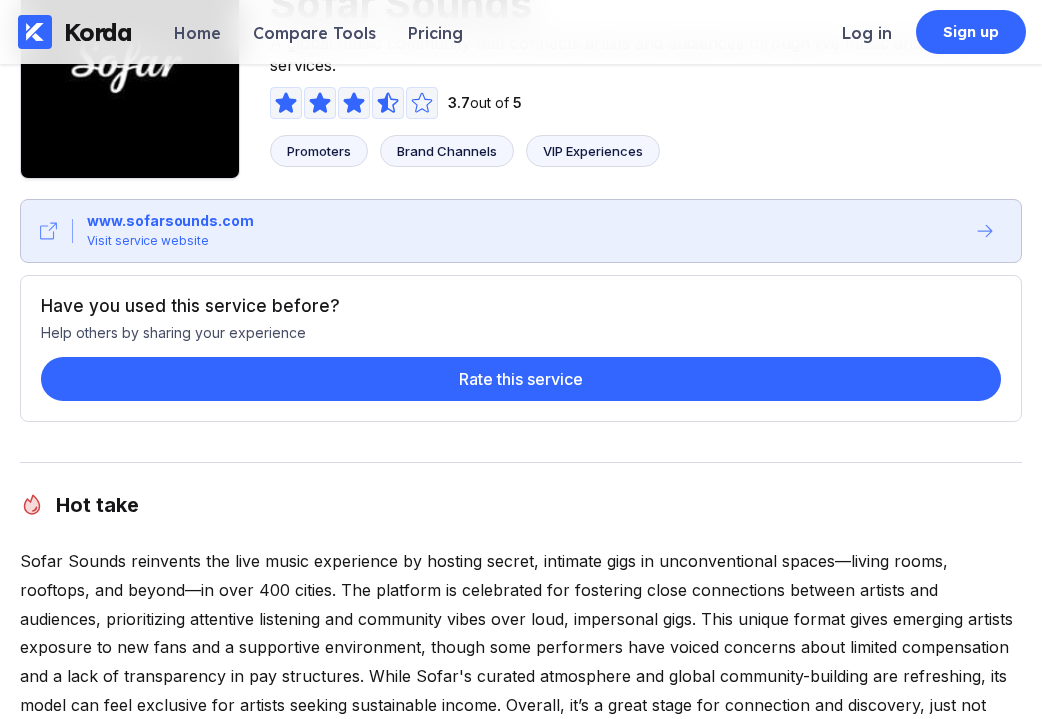 scroll, scrollTop: 3900, scrollLeft: 0, axis: vertical 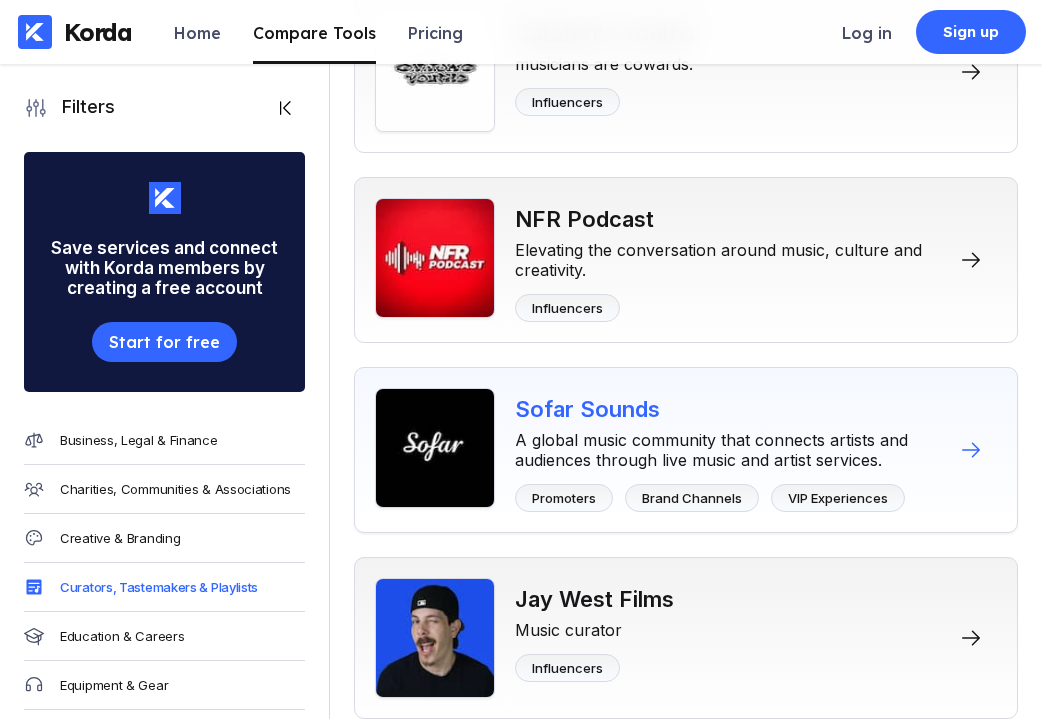 click on "Sofar Sounds A global music community that connects artists and audiences through live music and artist services. Promoters Brand Channels VIP Experiences" at bounding box center (686, 450) 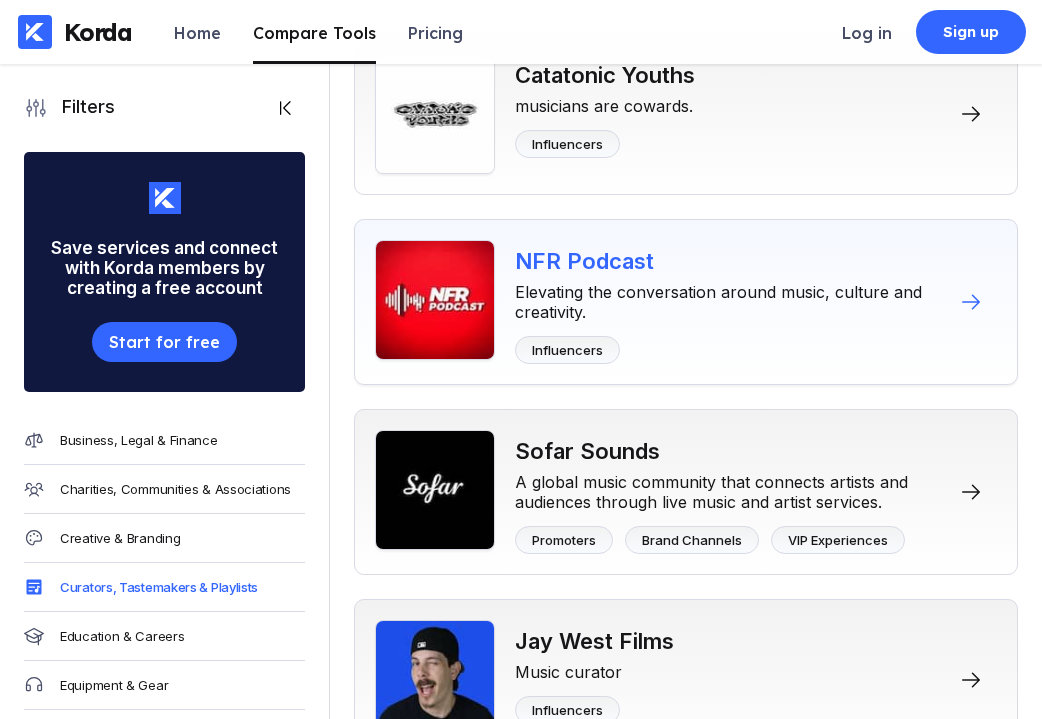 scroll, scrollTop: 3856, scrollLeft: 0, axis: vertical 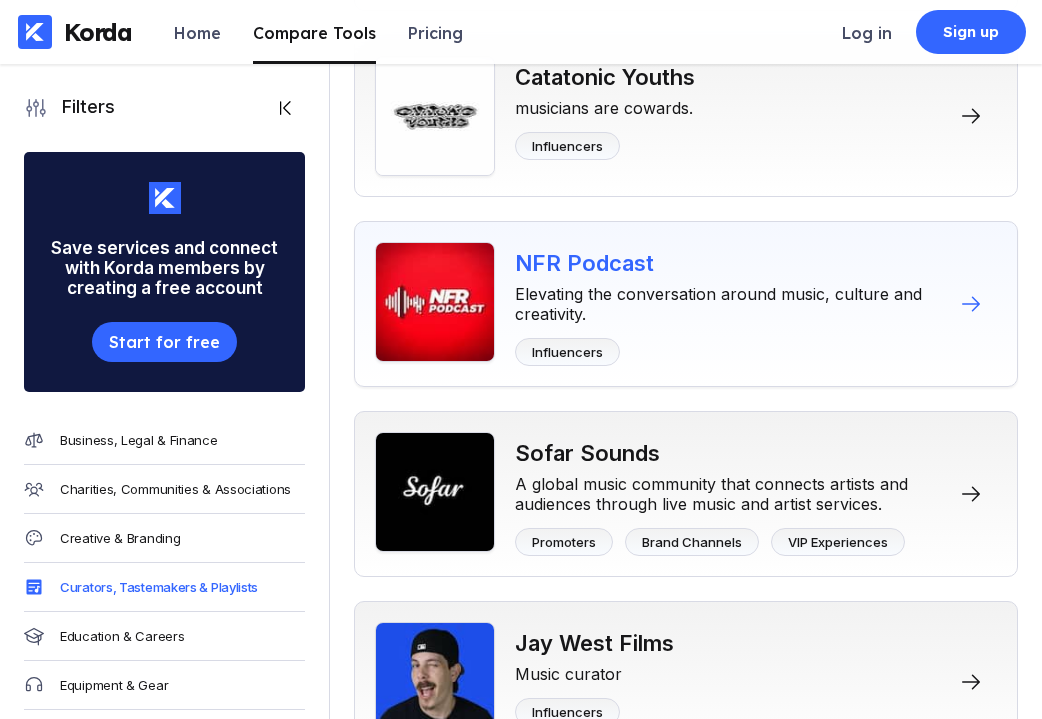 click on "NFR Podcast Elevating the conversation around music, culture and creativity. Influencers" at bounding box center [730, 304] 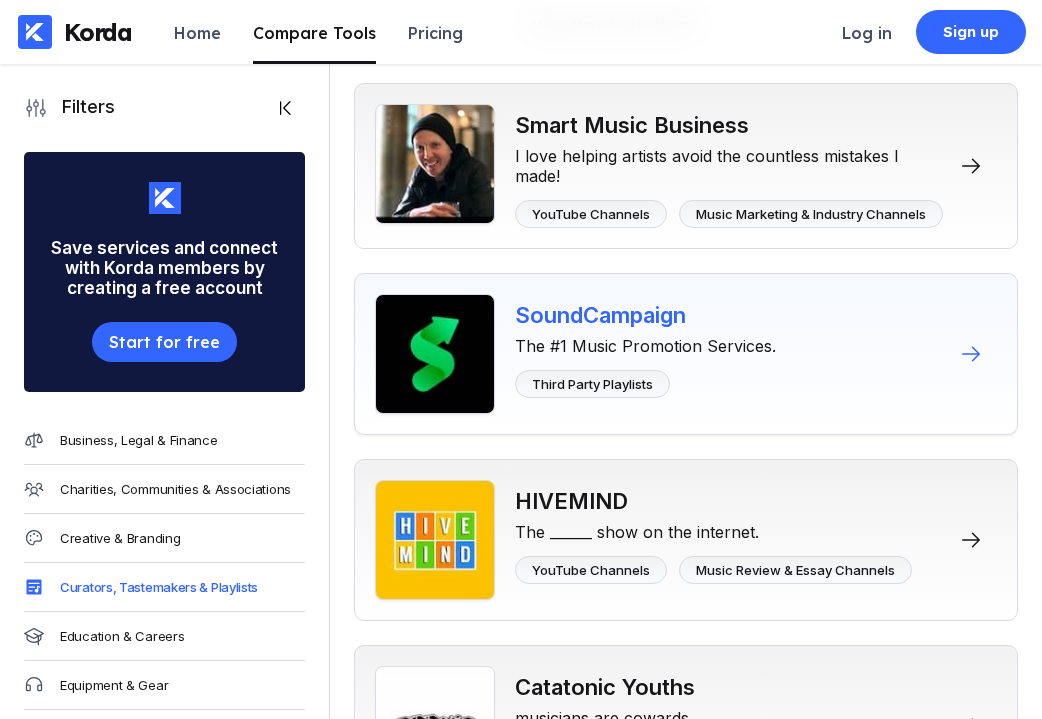 scroll, scrollTop: 3228, scrollLeft: 0, axis: vertical 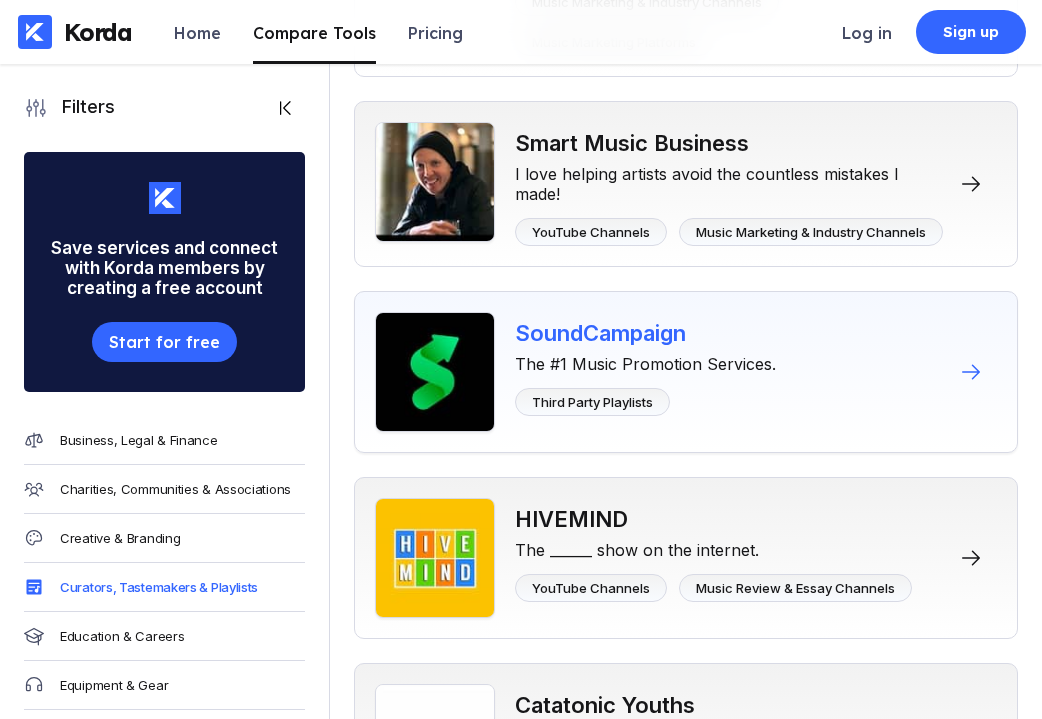 click on "SoundCampaign" at bounding box center [645, 333] 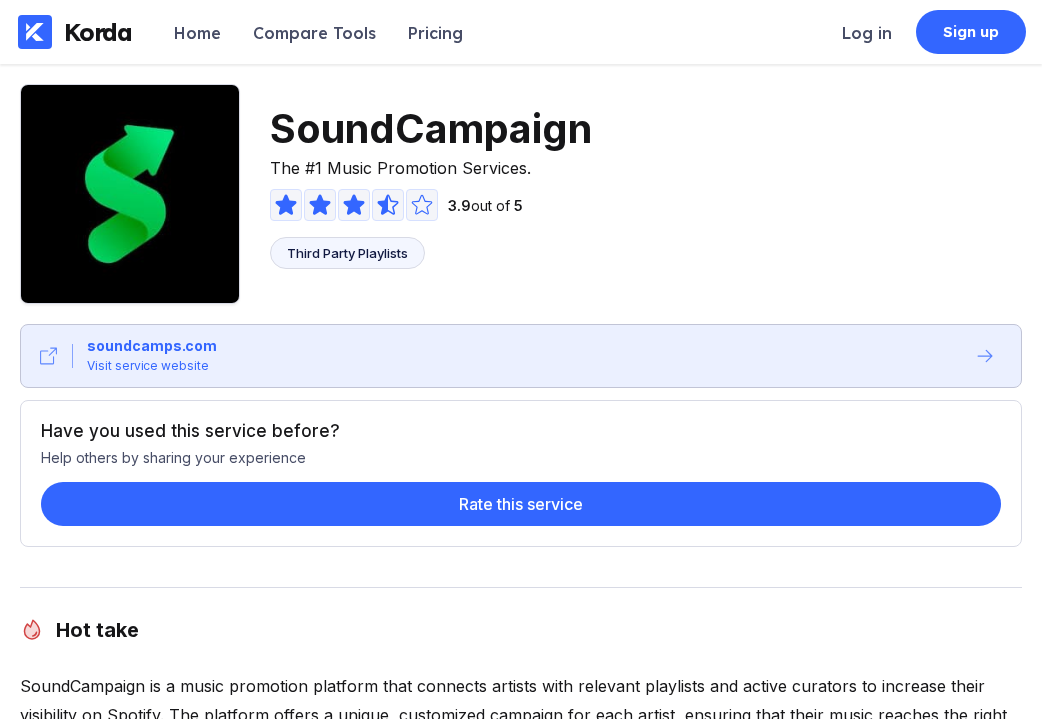 scroll, scrollTop: 197, scrollLeft: 0, axis: vertical 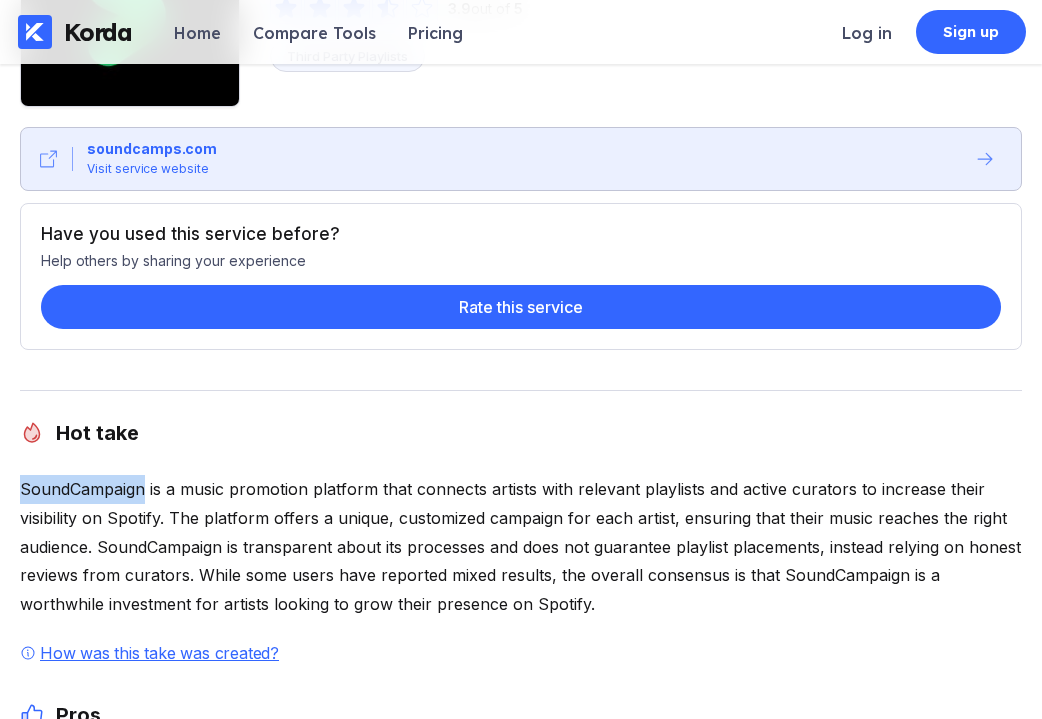 copy on "SoundCampaign" 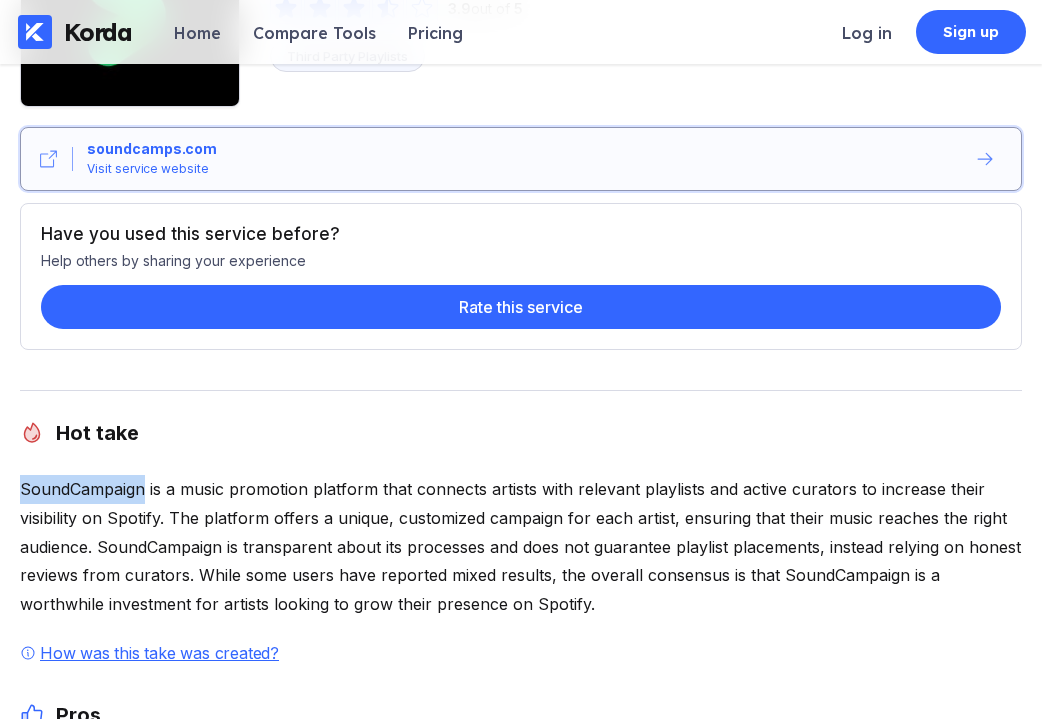 click on "Visit service website" at bounding box center [148, 169] 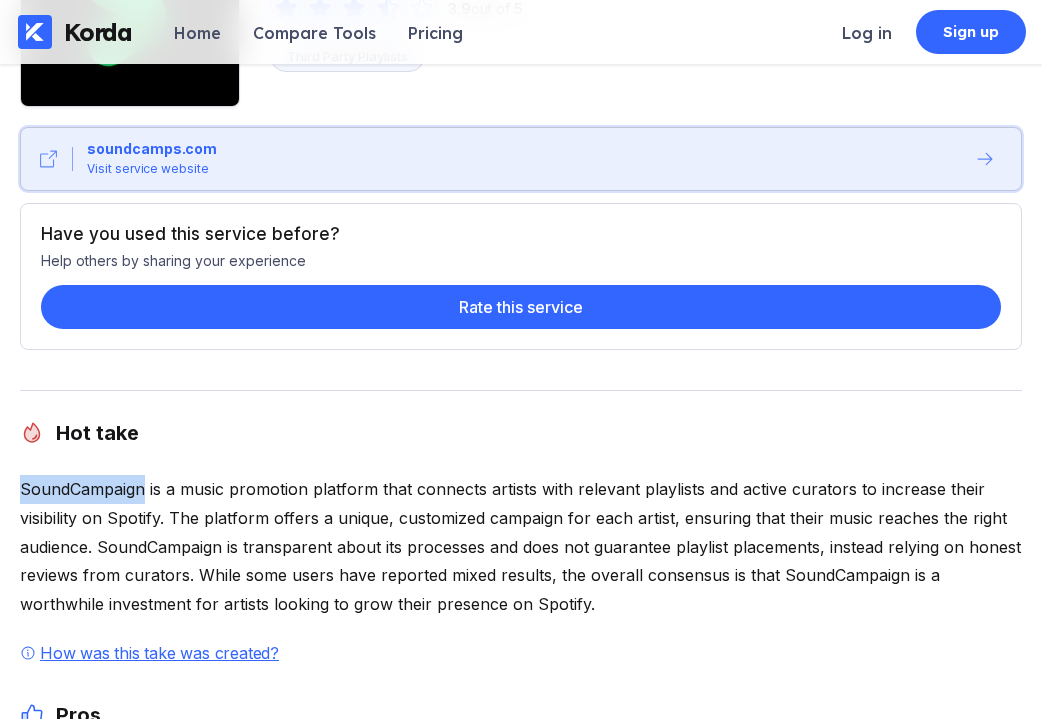 scroll, scrollTop: 0, scrollLeft: 0, axis: both 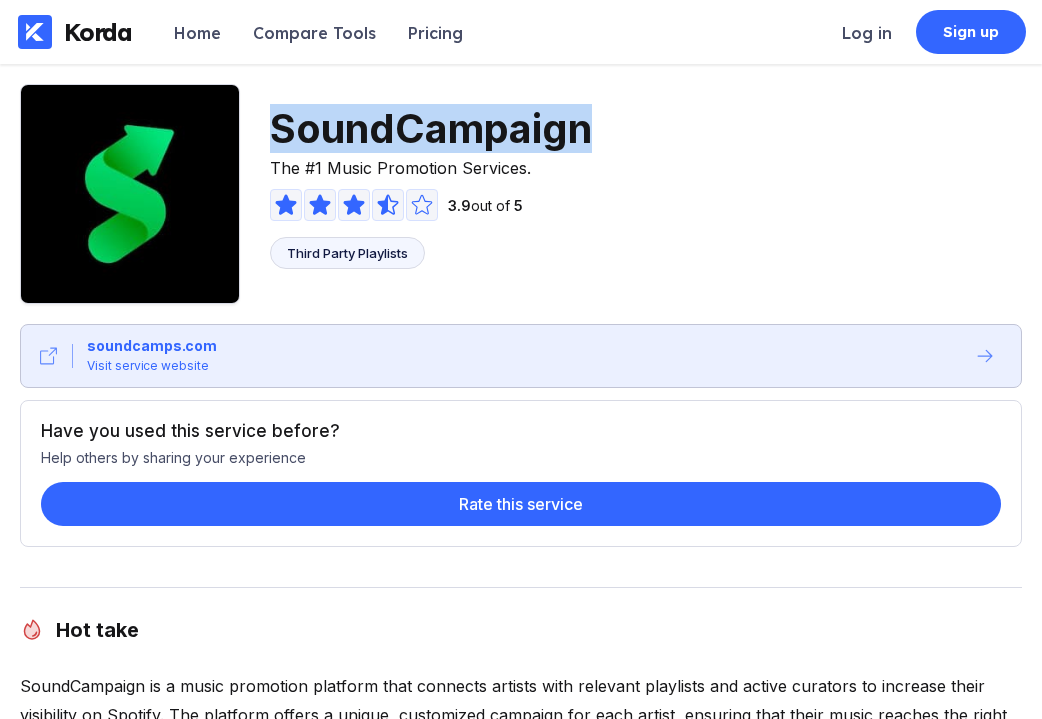 copy on "SoundCampaign" 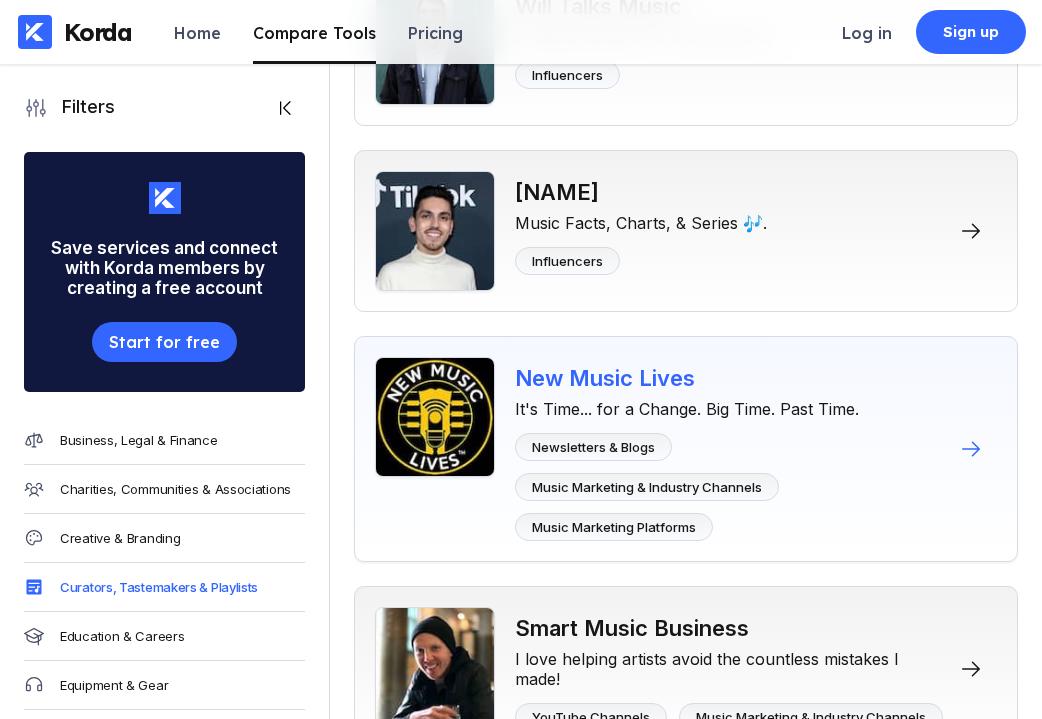 scroll, scrollTop: 2671, scrollLeft: 0, axis: vertical 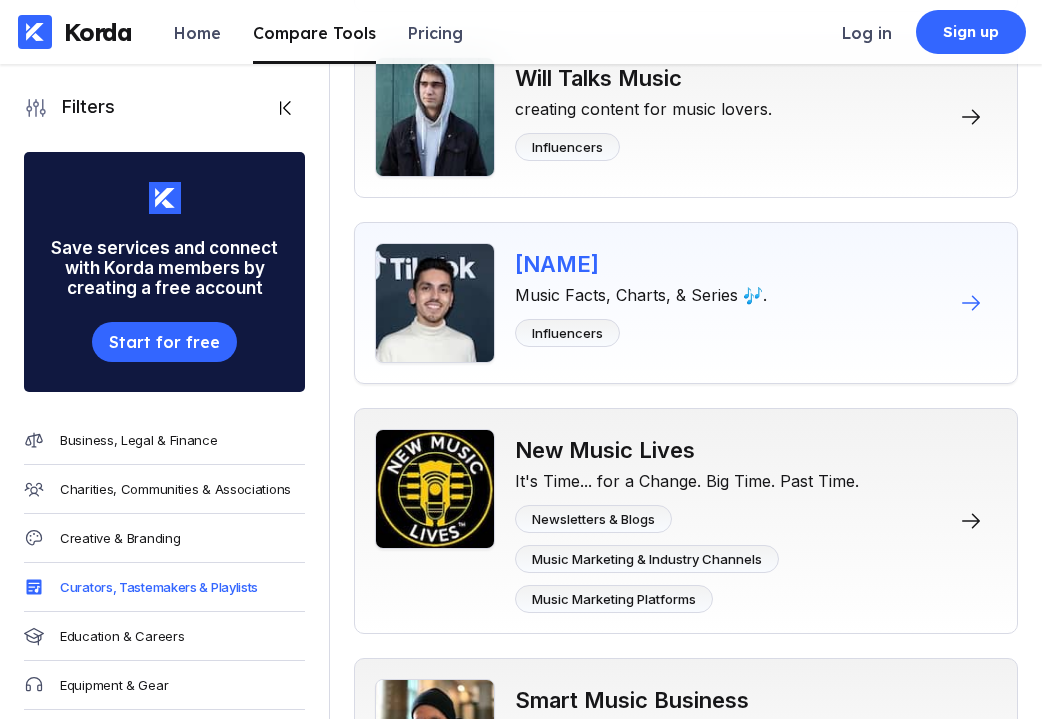 click on "[NAME]" at bounding box center (641, 264) 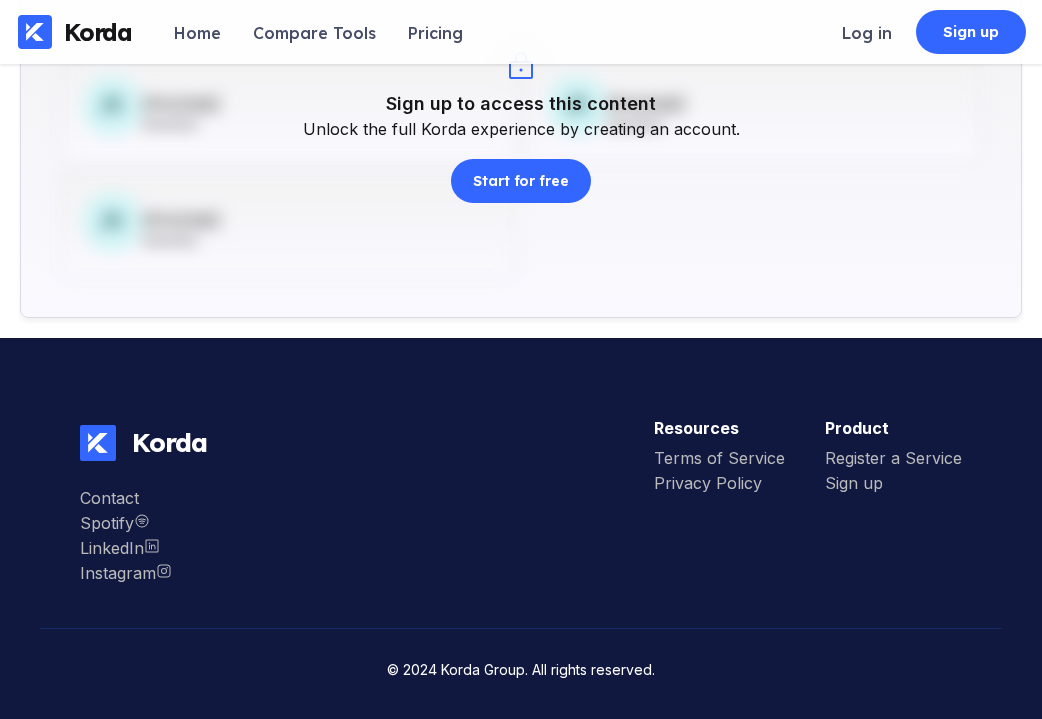 scroll, scrollTop: 0, scrollLeft: 0, axis: both 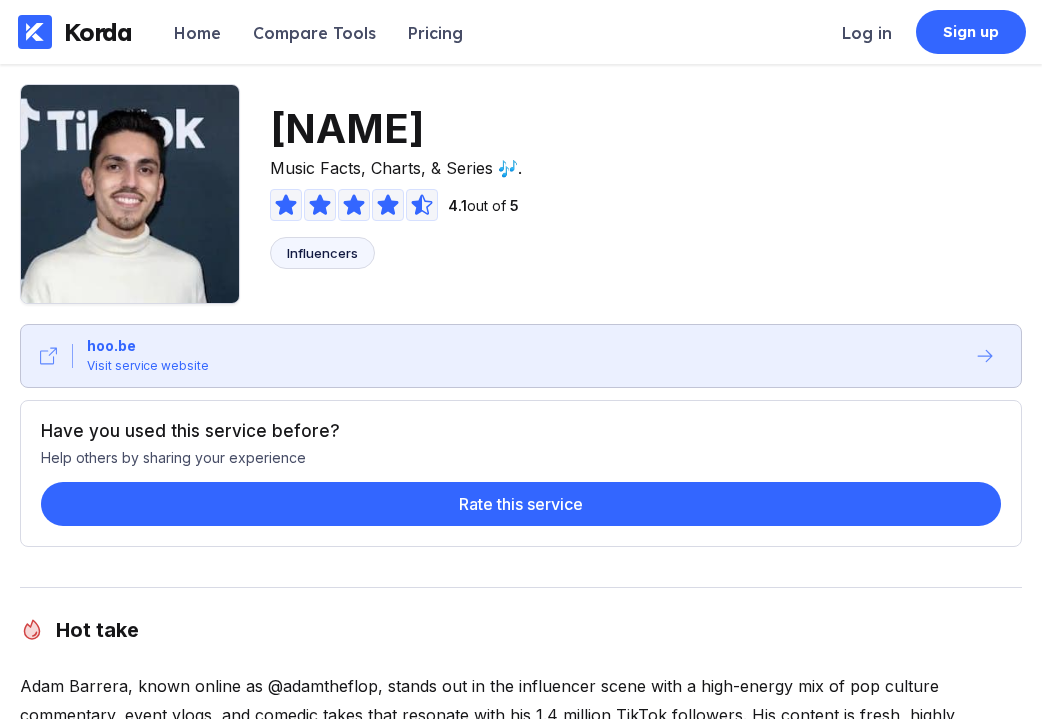 drag, startPoint x: 546, startPoint y: 127, endPoint x: 349, endPoint y: 127, distance: 197 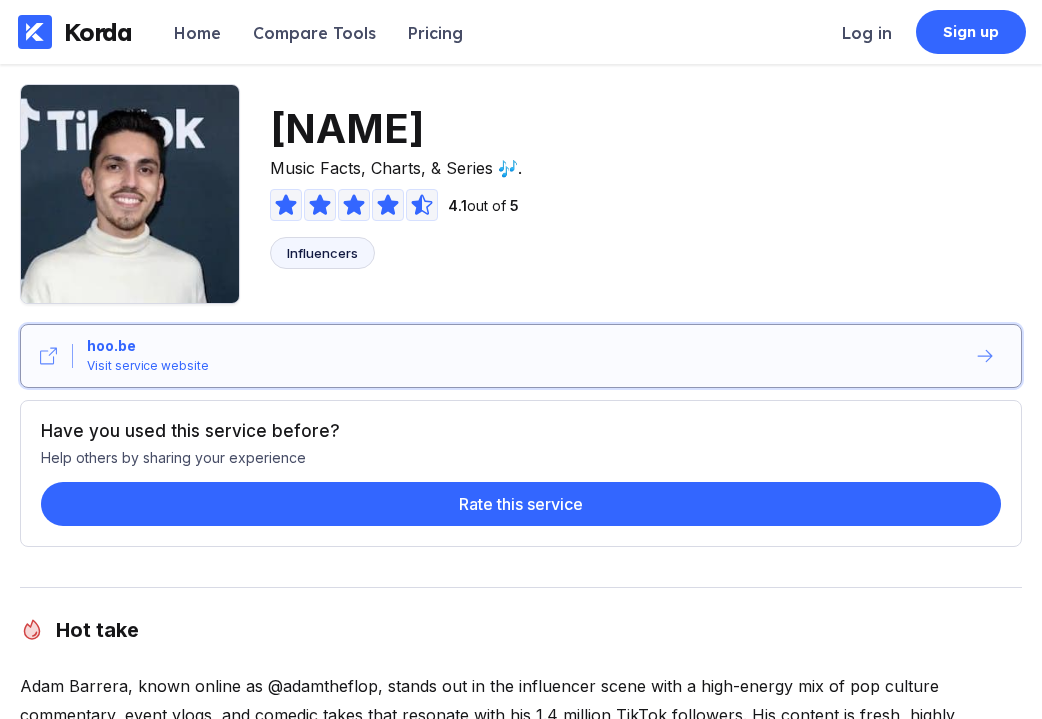 click on "hoo.be" at bounding box center [111, 346] 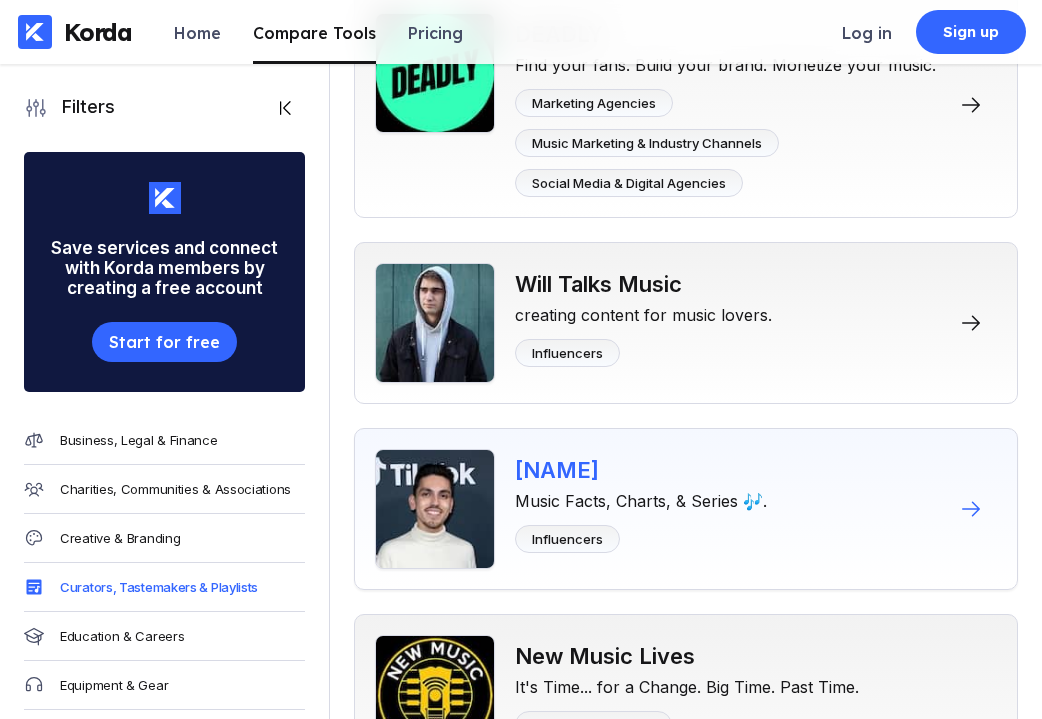 scroll, scrollTop: 2455, scrollLeft: 0, axis: vertical 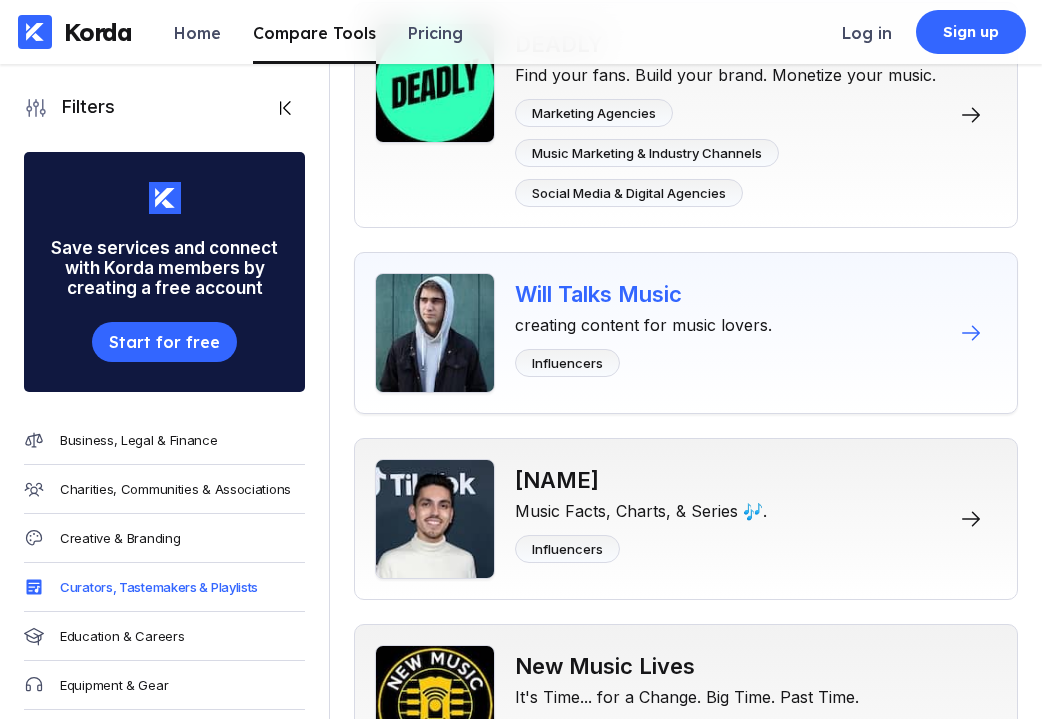 click on "Will Talks Music" at bounding box center (643, 294) 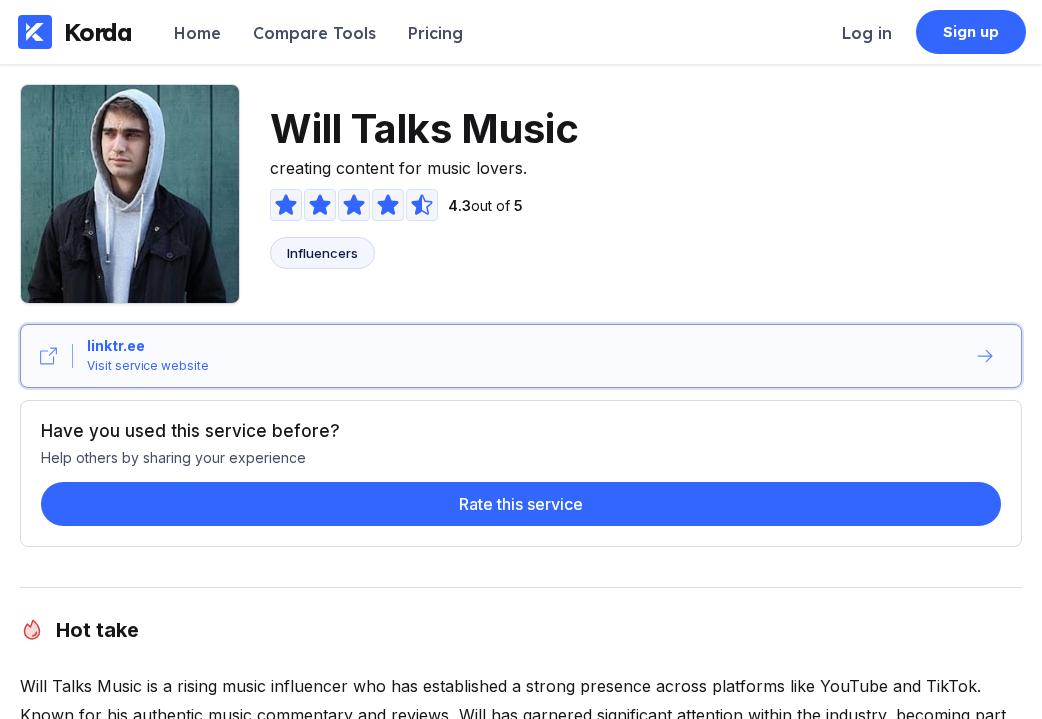 click on "linktr.ee Visit service website" at bounding box center (521, 356) 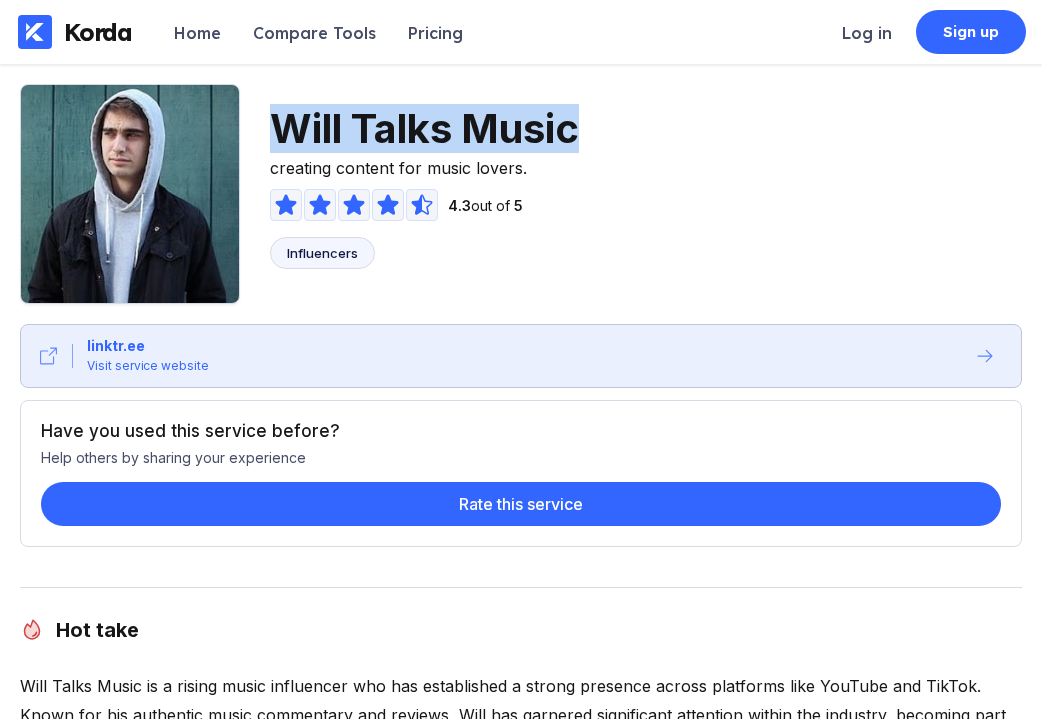 copy on "Will Talks Music" 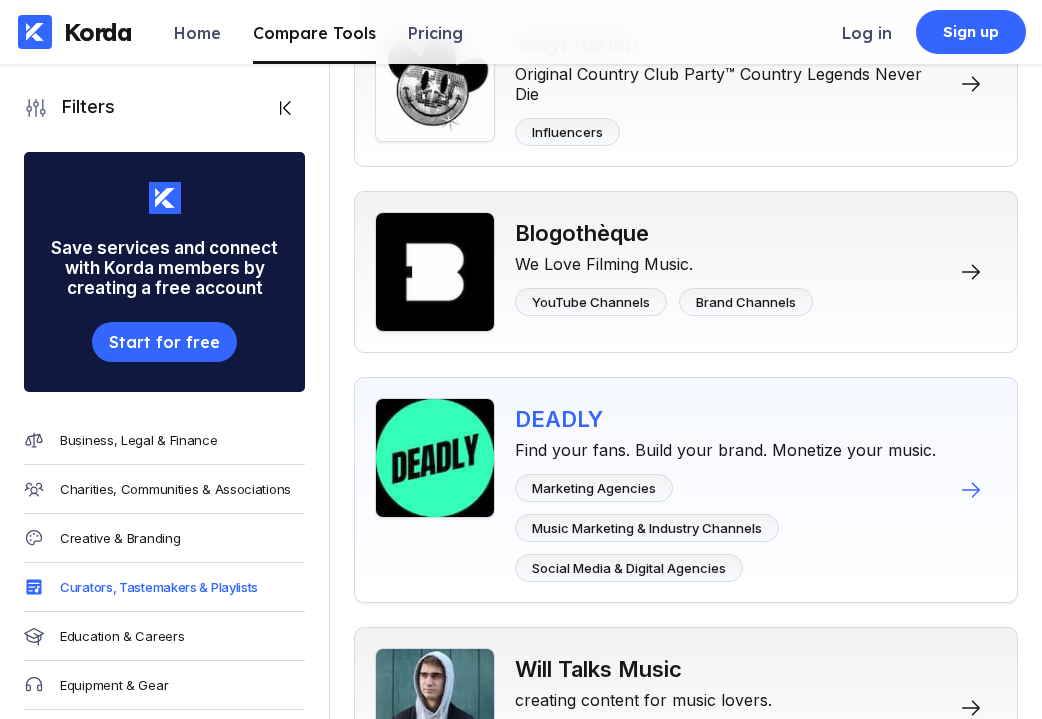 scroll, scrollTop: 2070, scrollLeft: 0, axis: vertical 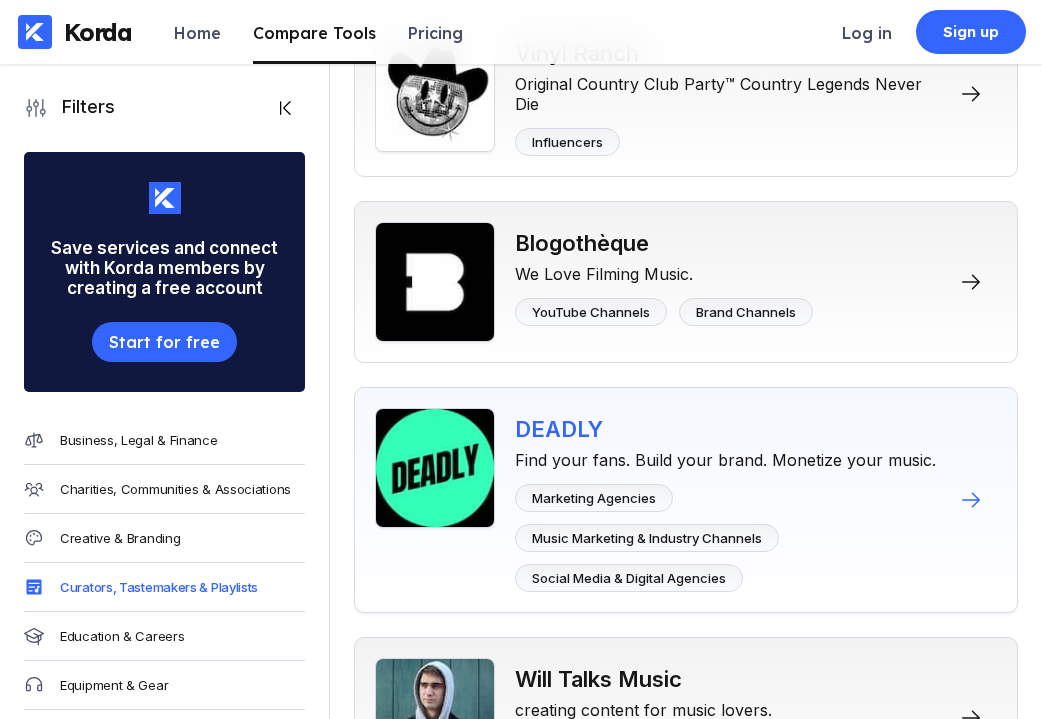 click on "DEADLY Find your fans. Build your brand. Monetize your music. Marketing Agencies Music Marketing & Industry Channels Social Media & Digital Agencies" at bounding box center [730, 500] 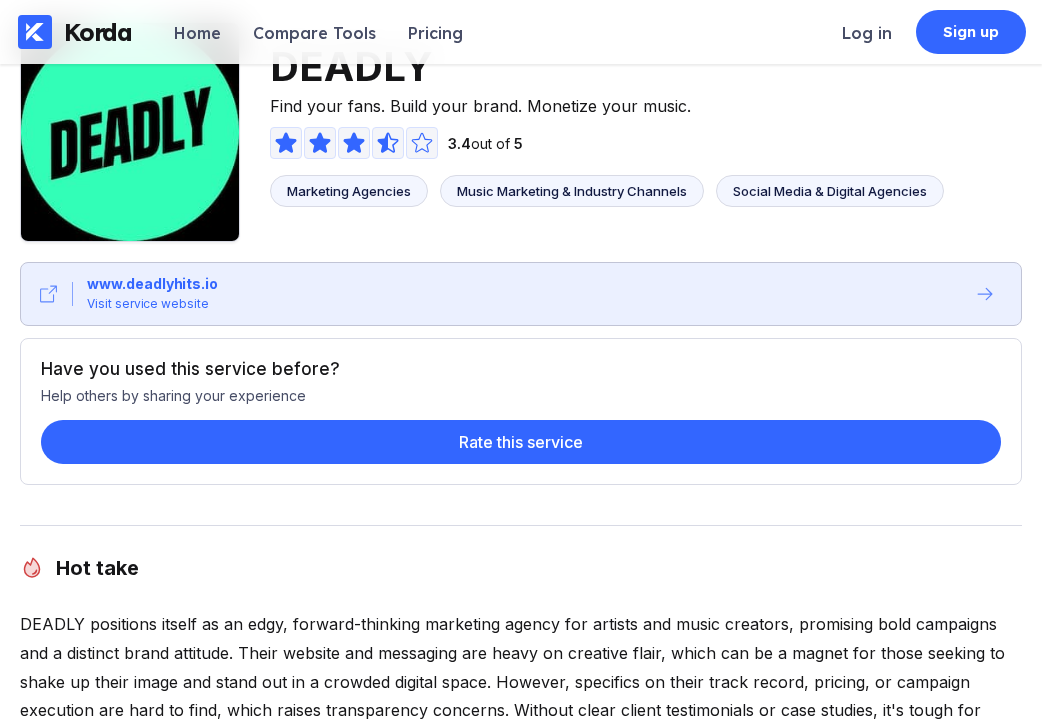 scroll, scrollTop: 0, scrollLeft: 0, axis: both 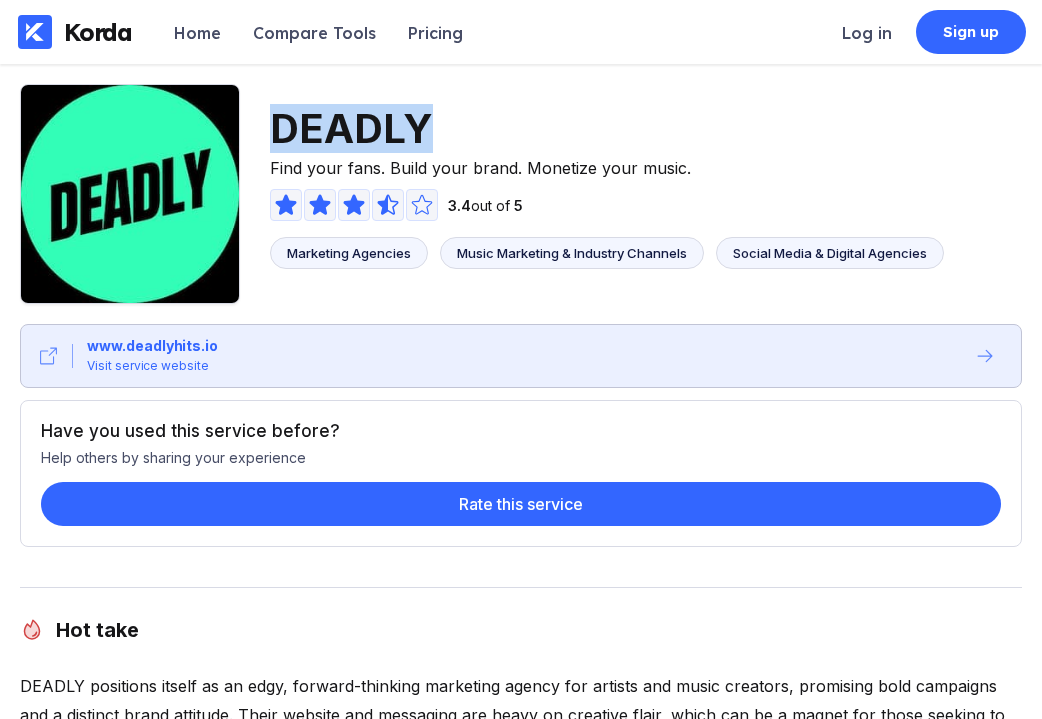 copy on "DEADLY" 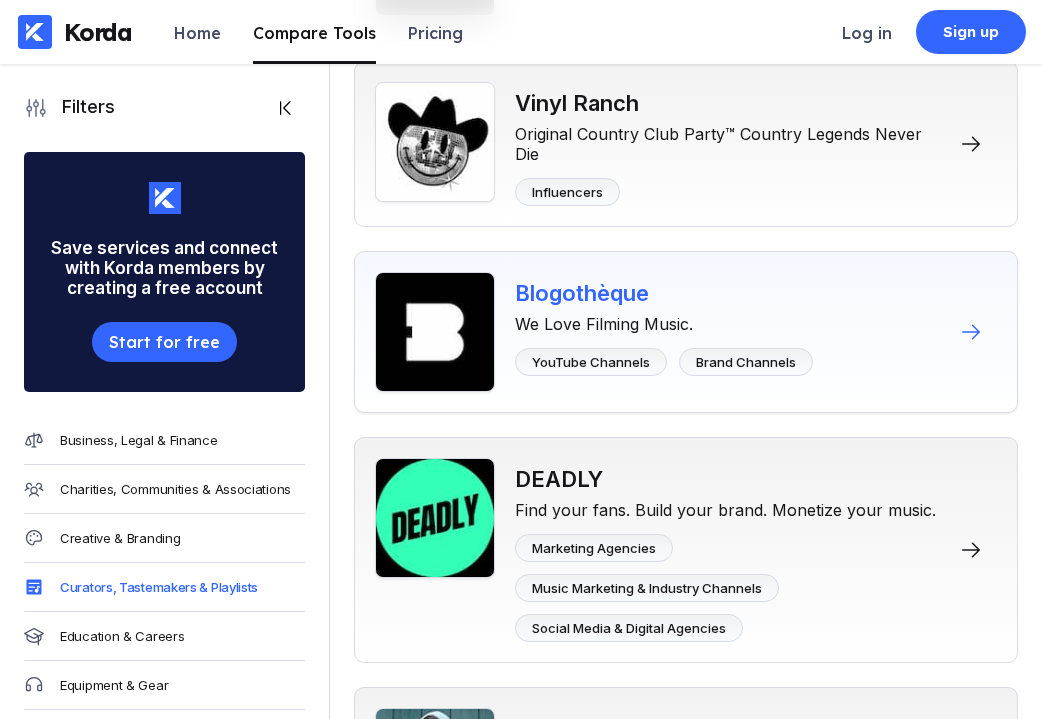 scroll, scrollTop: 2021, scrollLeft: 0, axis: vertical 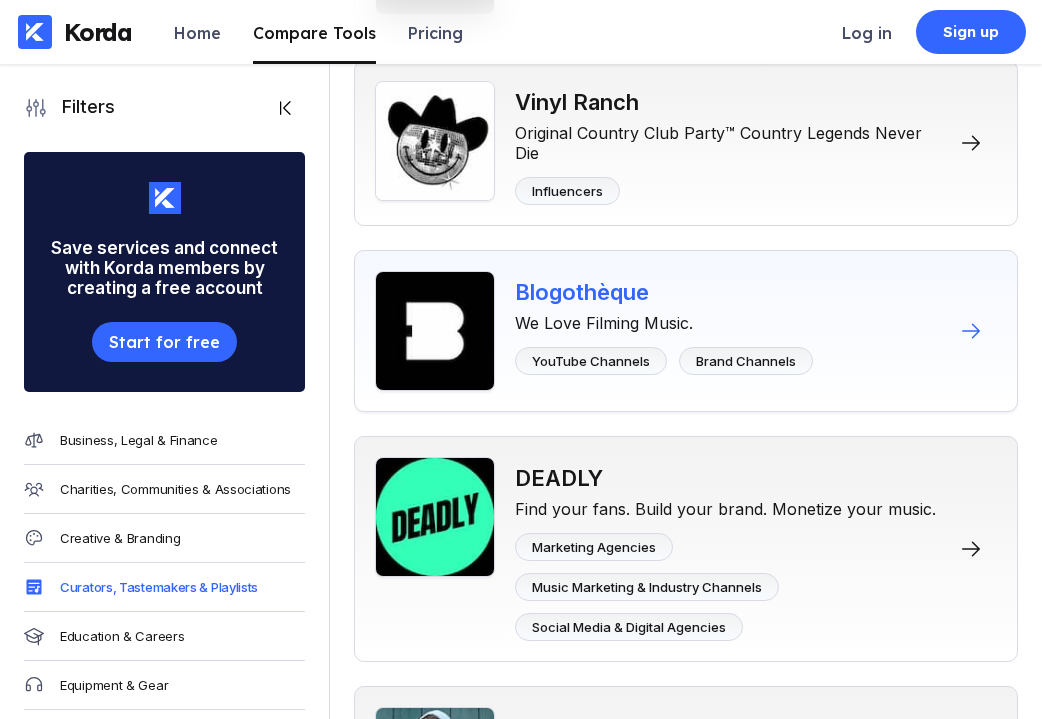 click on "We Love Filming Music." at bounding box center (664, 319) 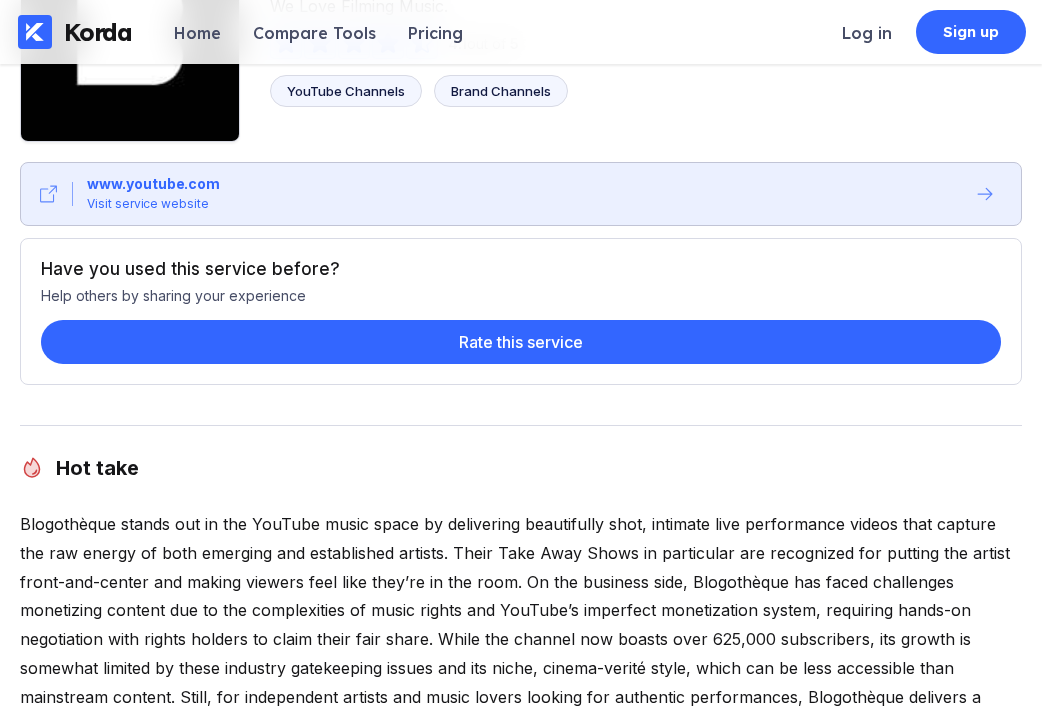 scroll, scrollTop: 0, scrollLeft: 0, axis: both 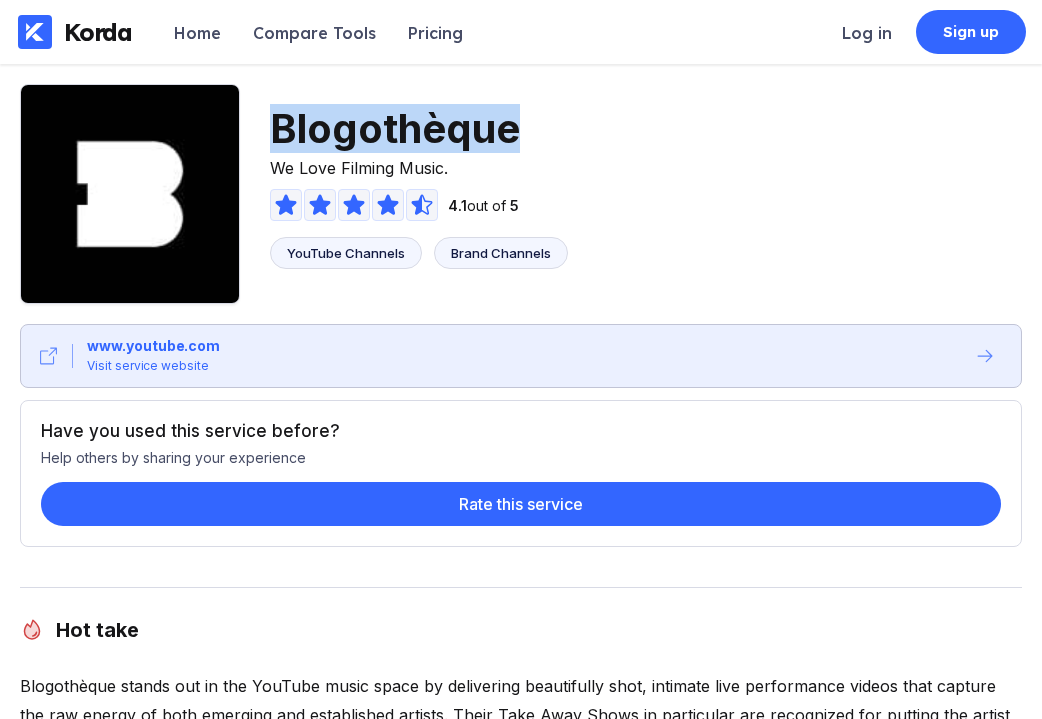 drag, startPoint x: 443, startPoint y: 131, endPoint x: 274, endPoint y: 132, distance: 169.00296 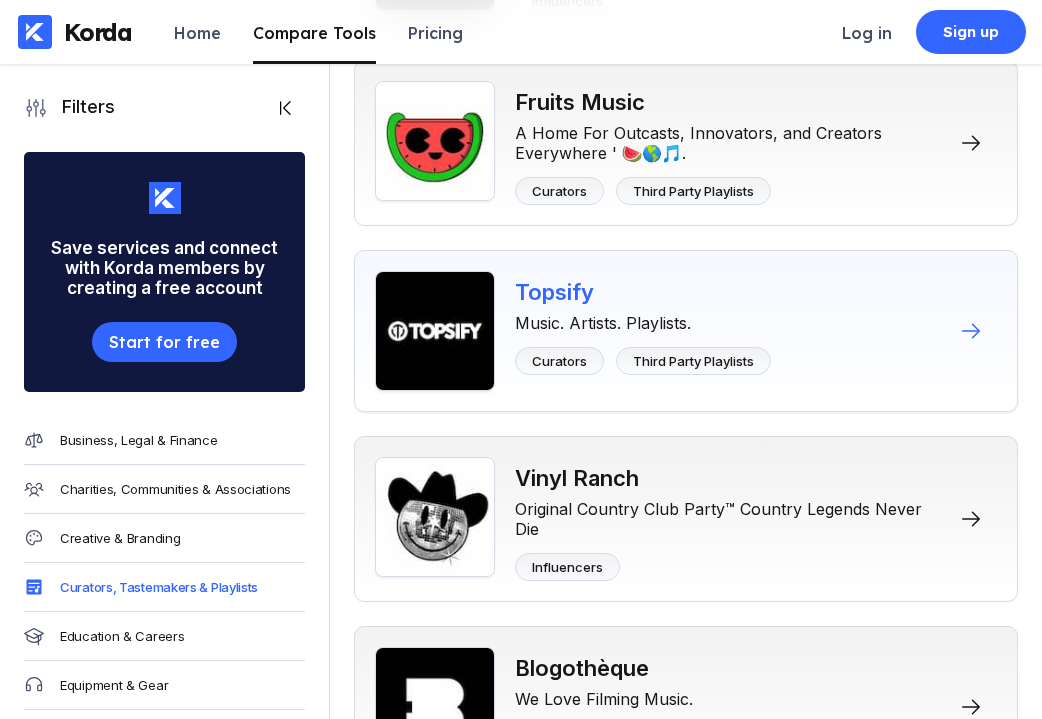 scroll, scrollTop: 1623, scrollLeft: 0, axis: vertical 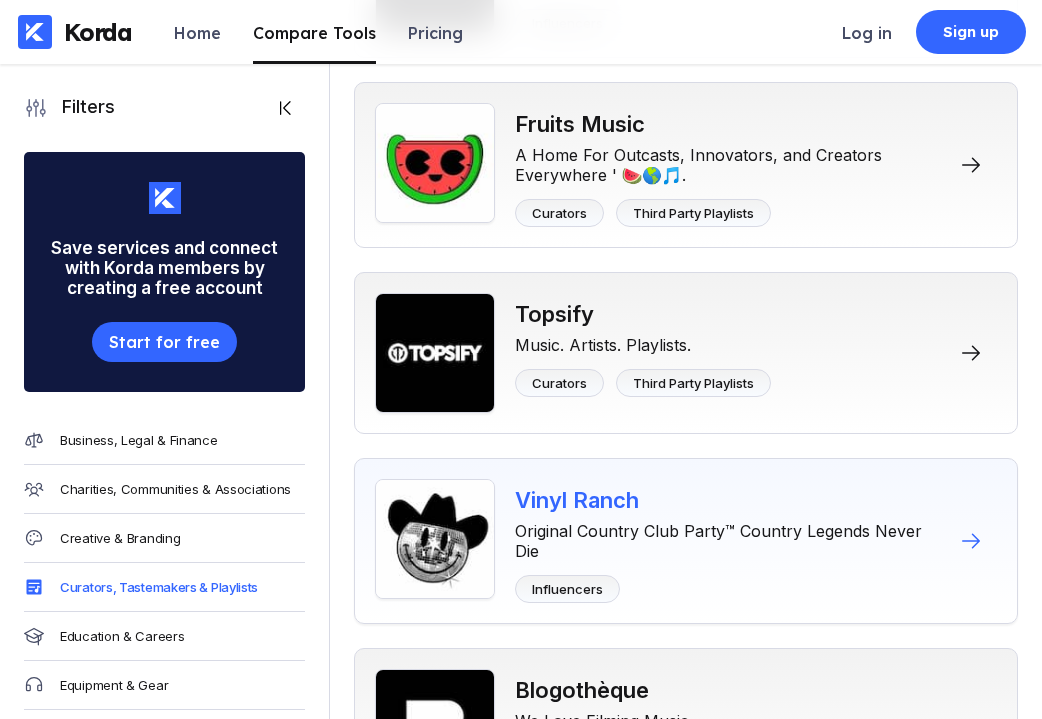 click on "Vinyl Ranch" at bounding box center (730, 500) 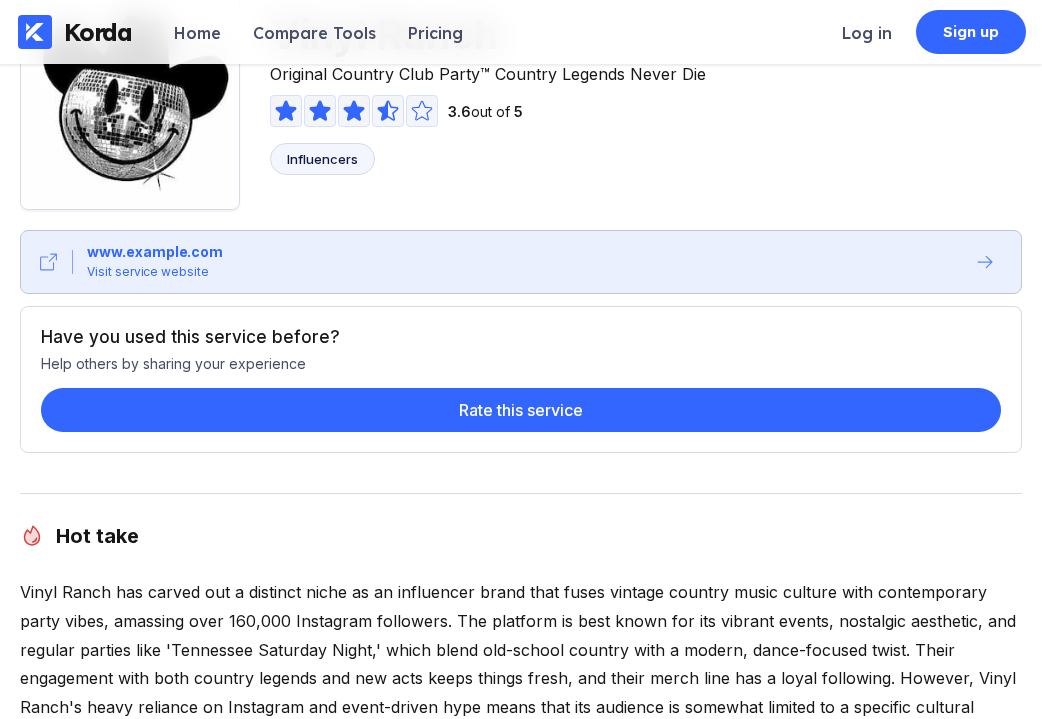 scroll, scrollTop: 290, scrollLeft: 0, axis: vertical 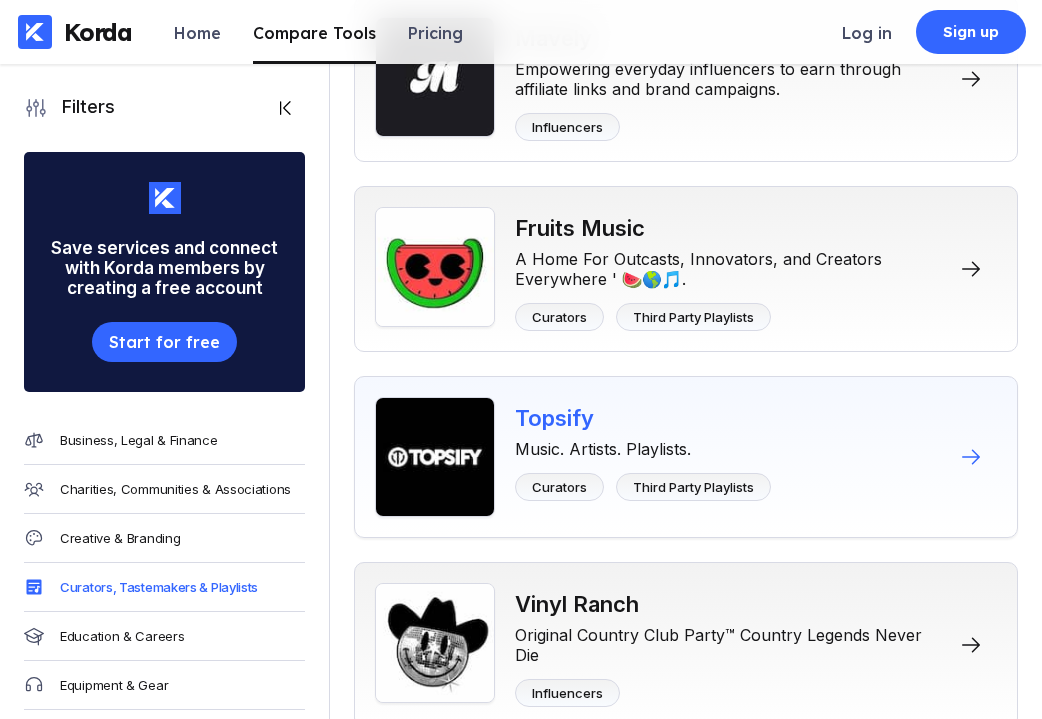 click on "Topsify" at bounding box center [643, 418] 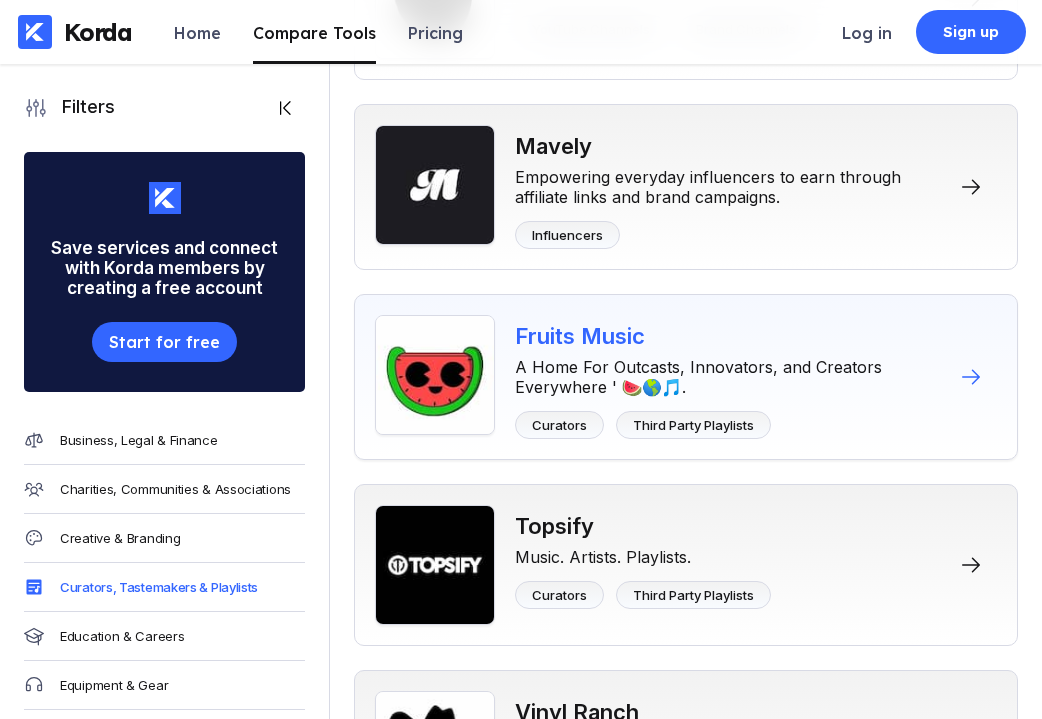 scroll, scrollTop: 1324, scrollLeft: 0, axis: vertical 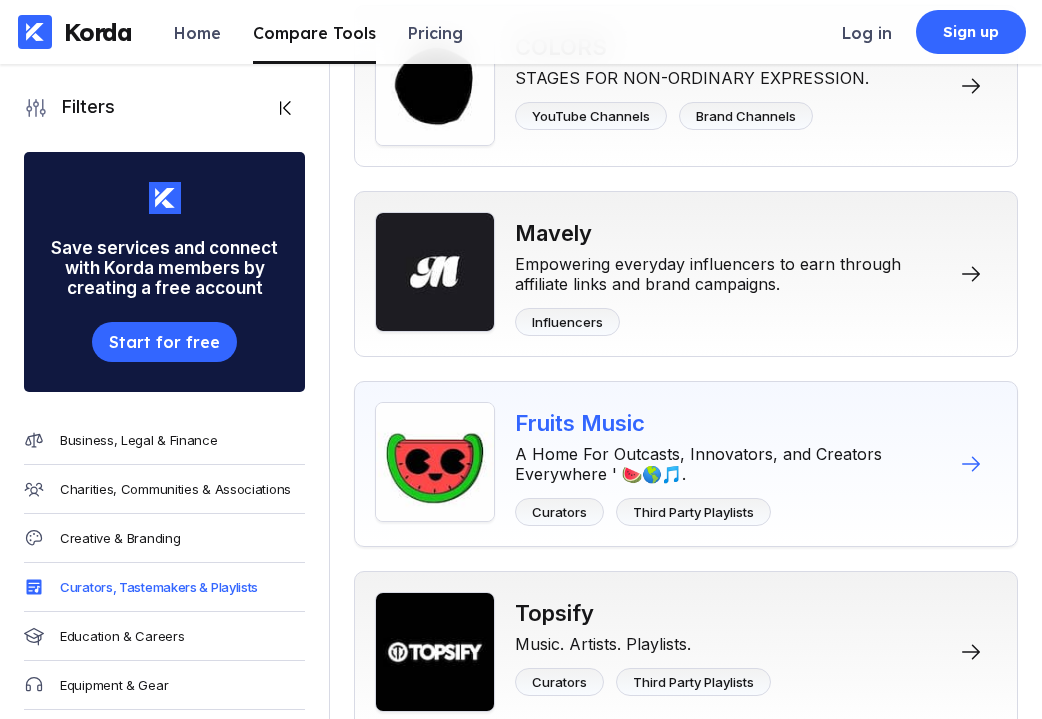 click on "Fruits Music" at bounding box center [730, 423] 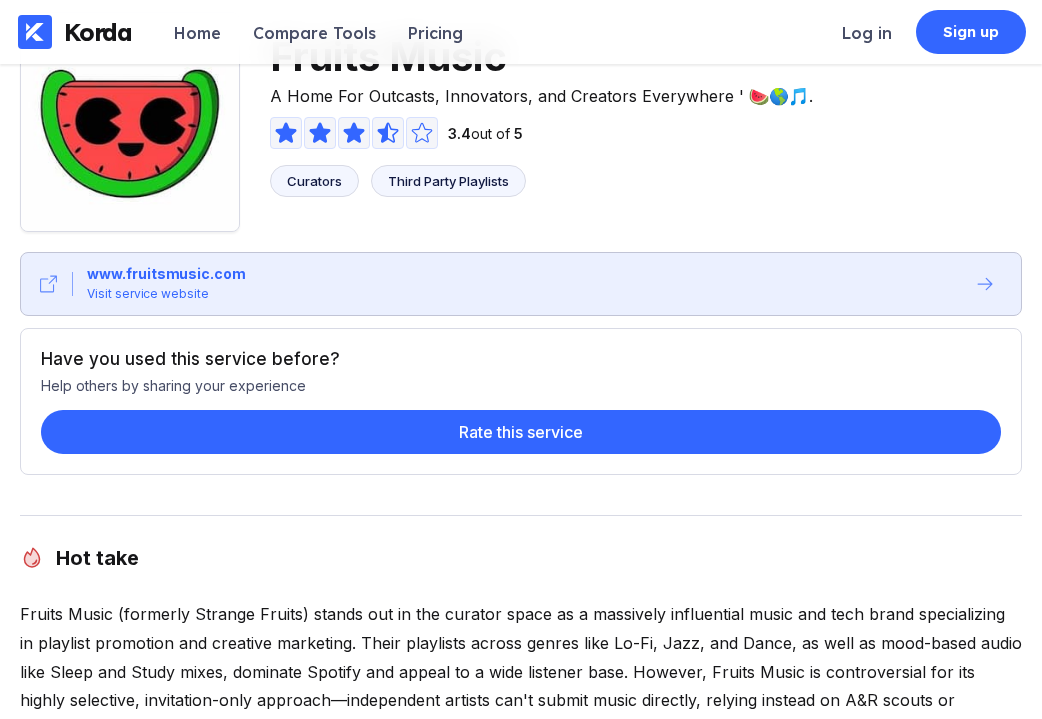 scroll, scrollTop: 0, scrollLeft: 0, axis: both 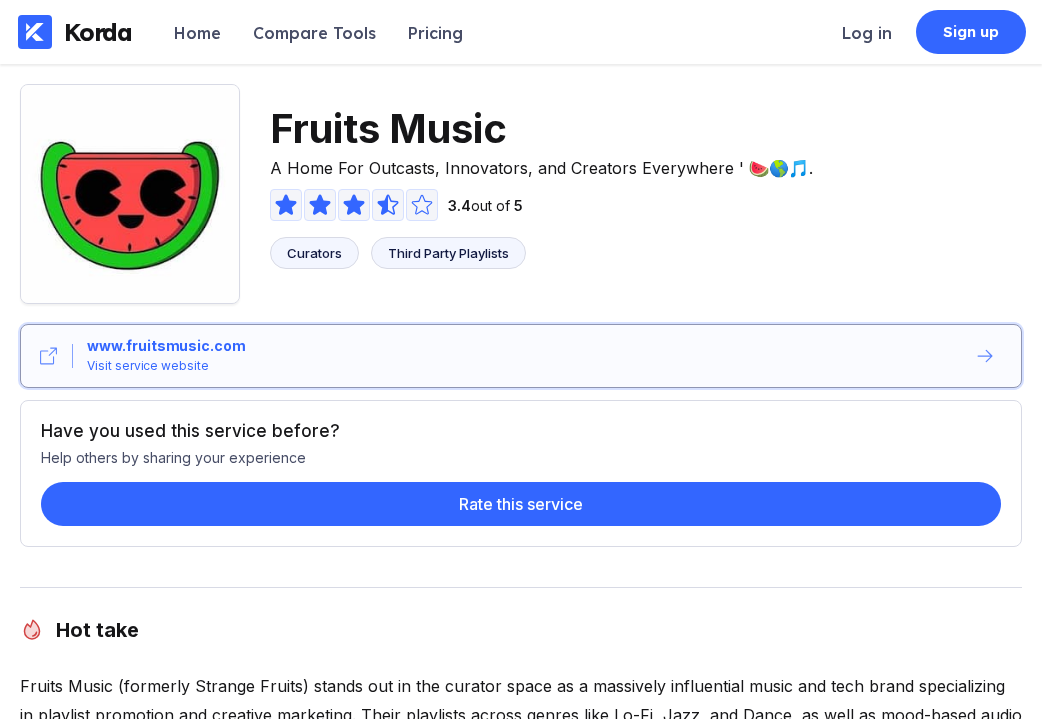 click on "www.fruitsmusic.com Visit service website" at bounding box center (521, 356) 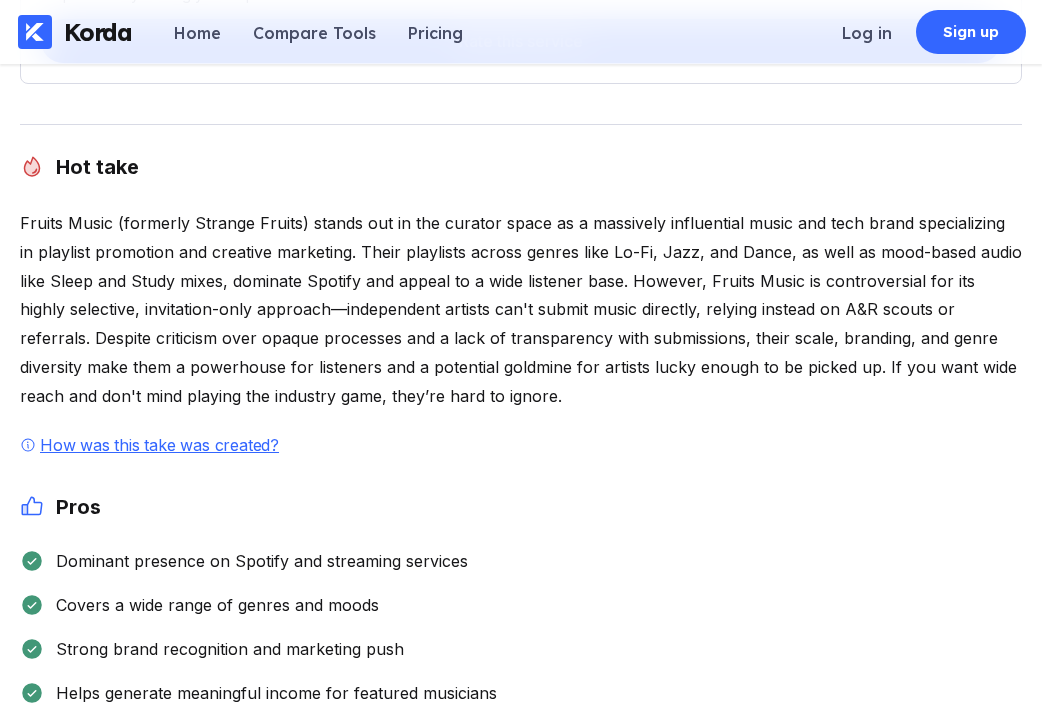 scroll, scrollTop: 439, scrollLeft: 0, axis: vertical 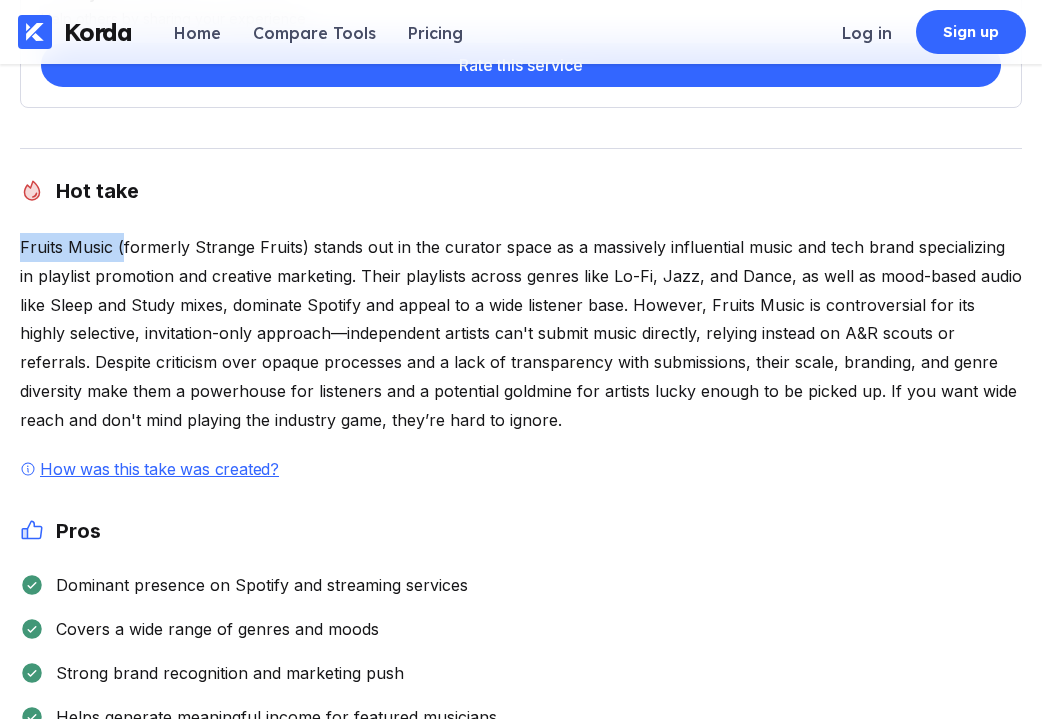 drag, startPoint x: 20, startPoint y: 251, endPoint x: 124, endPoint y: 246, distance: 104.120125 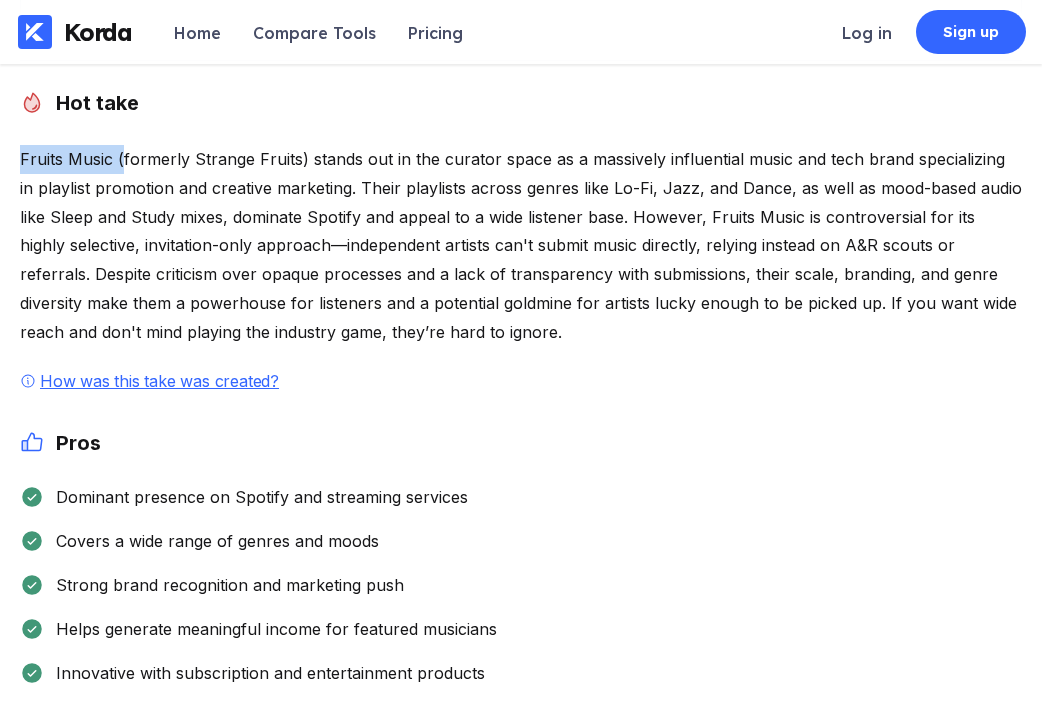 scroll, scrollTop: 527, scrollLeft: 0, axis: vertical 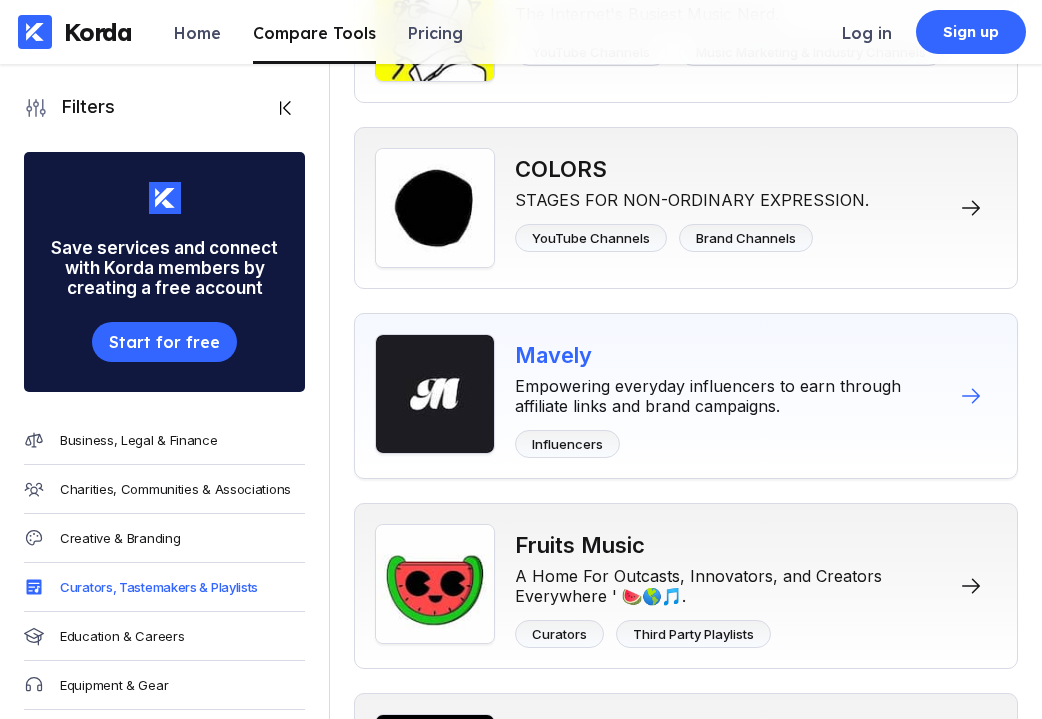 click on "Mavely" at bounding box center (730, 355) 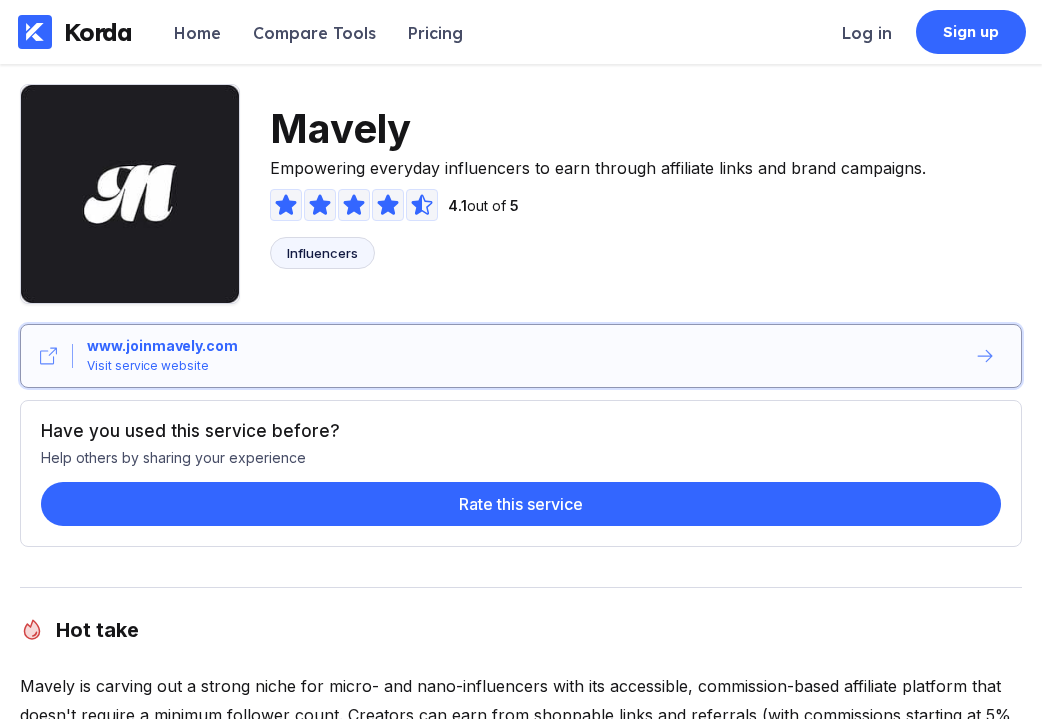 click on "www.joinmavely.com Visit service website" at bounding box center [519, 356] 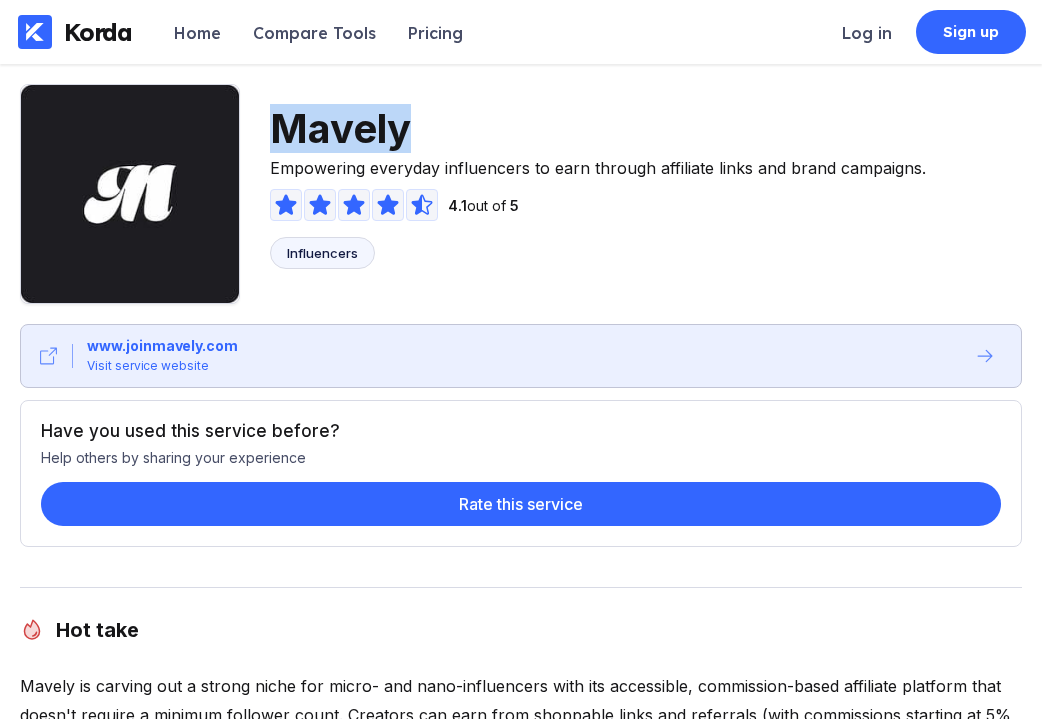 drag, startPoint x: 428, startPoint y: 131, endPoint x: 275, endPoint y: 112, distance: 154.17523 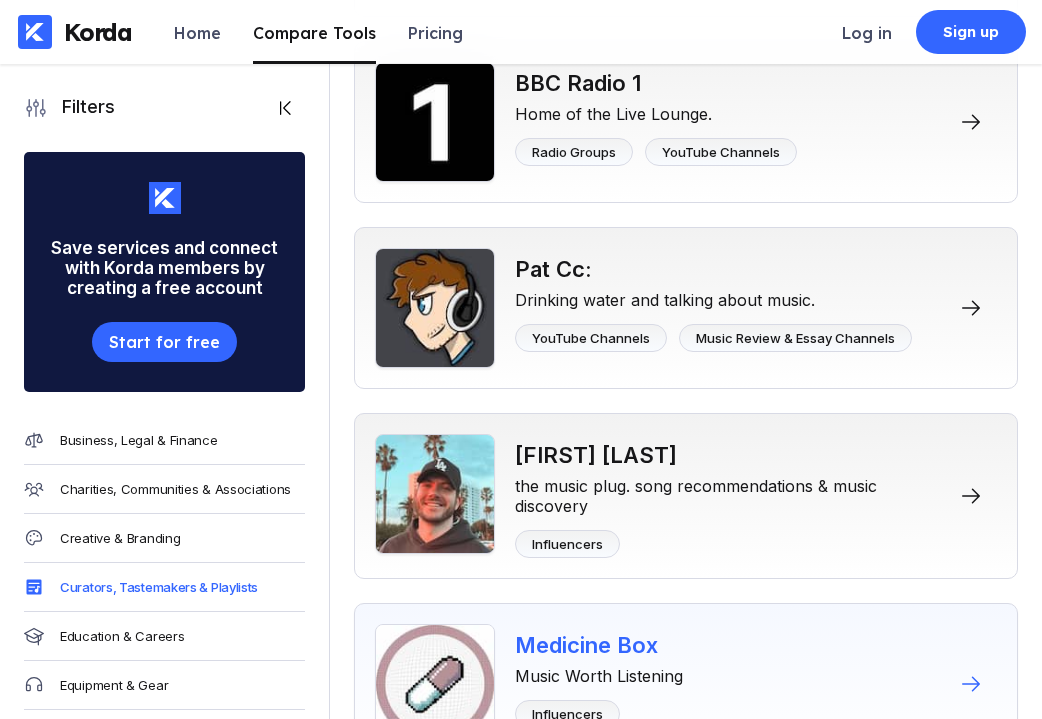 scroll, scrollTop: 178, scrollLeft: 0, axis: vertical 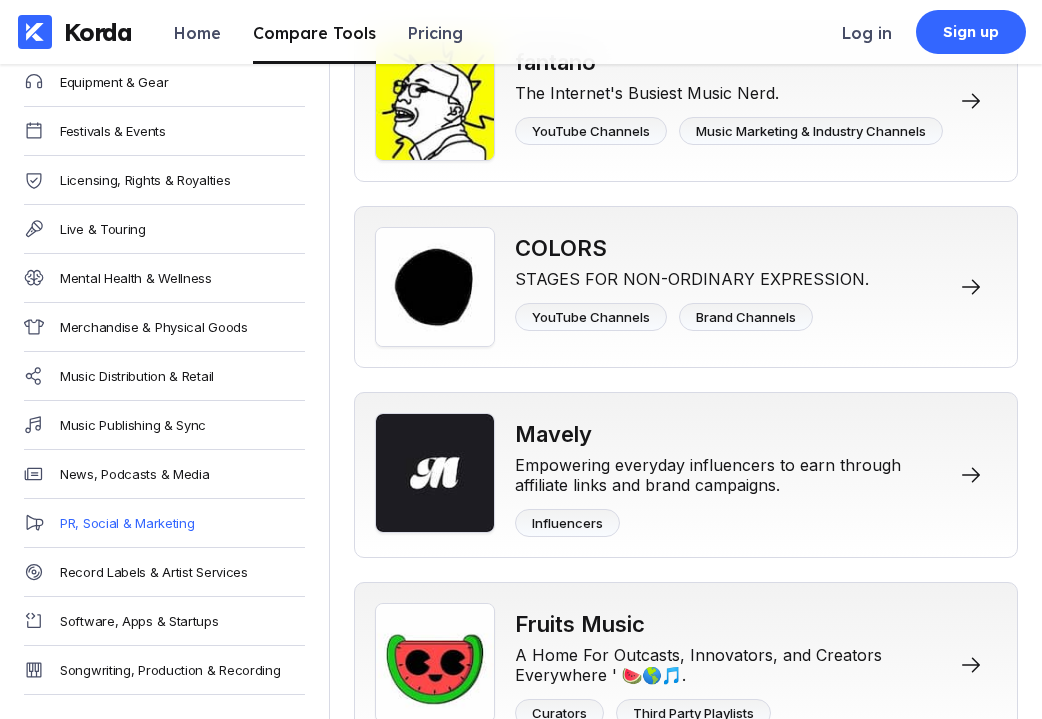 click on "PR, Social & Marketing" at bounding box center (127, 523) 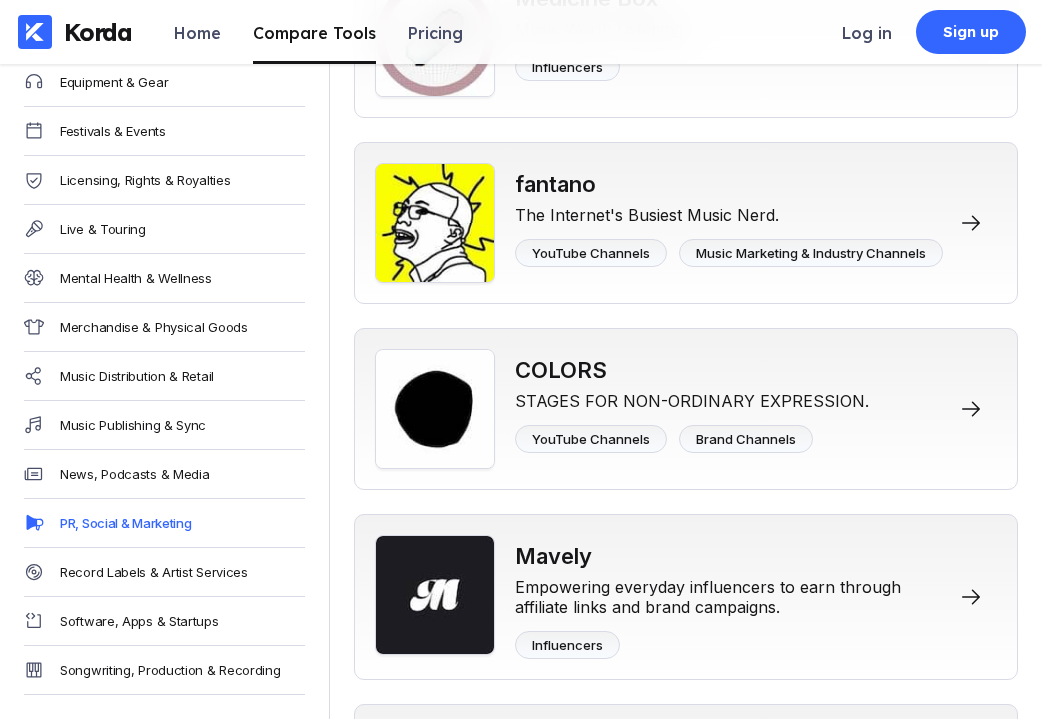 scroll, scrollTop: 1245, scrollLeft: 0, axis: vertical 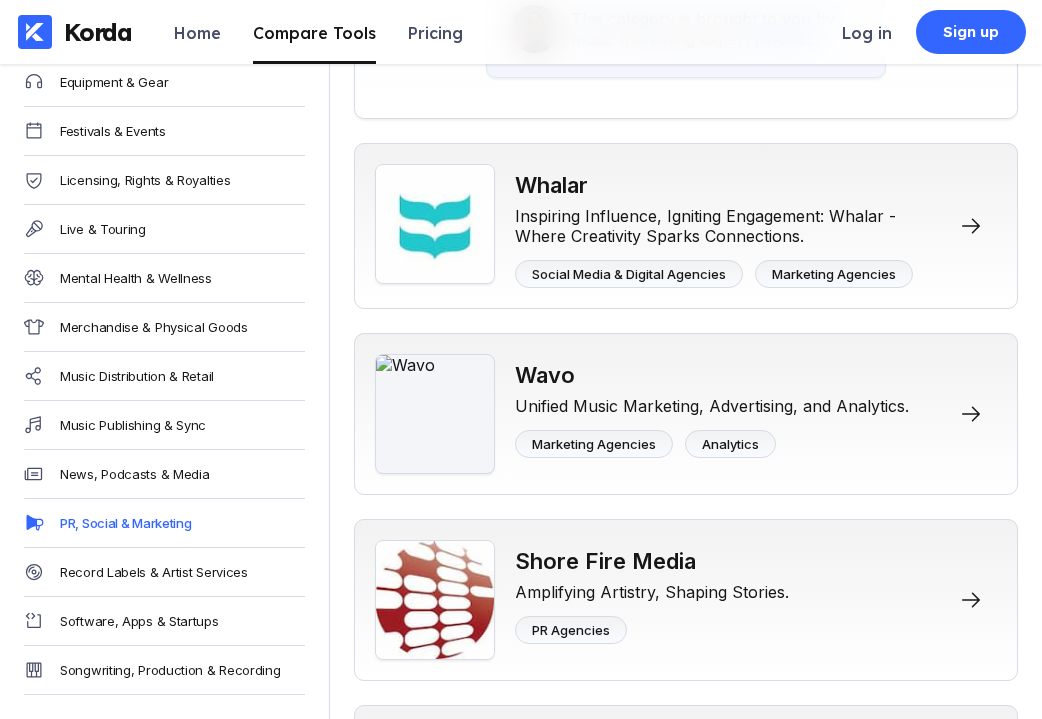 click on "News, Podcasts & Media" at bounding box center (164, 474) 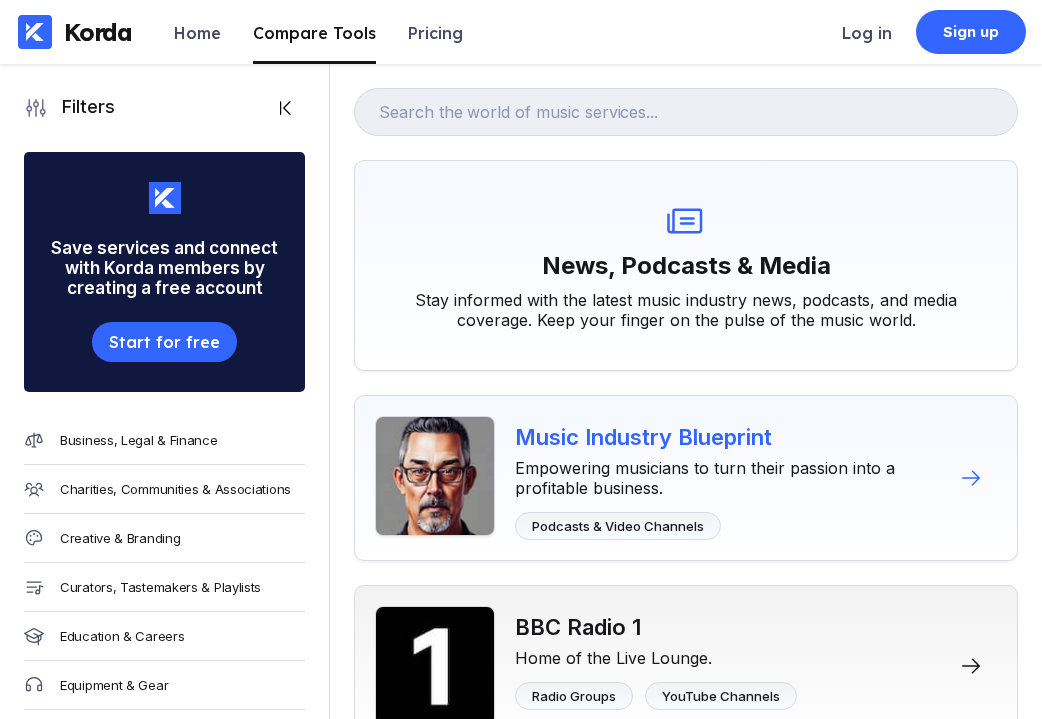 scroll, scrollTop: 320, scrollLeft: 0, axis: vertical 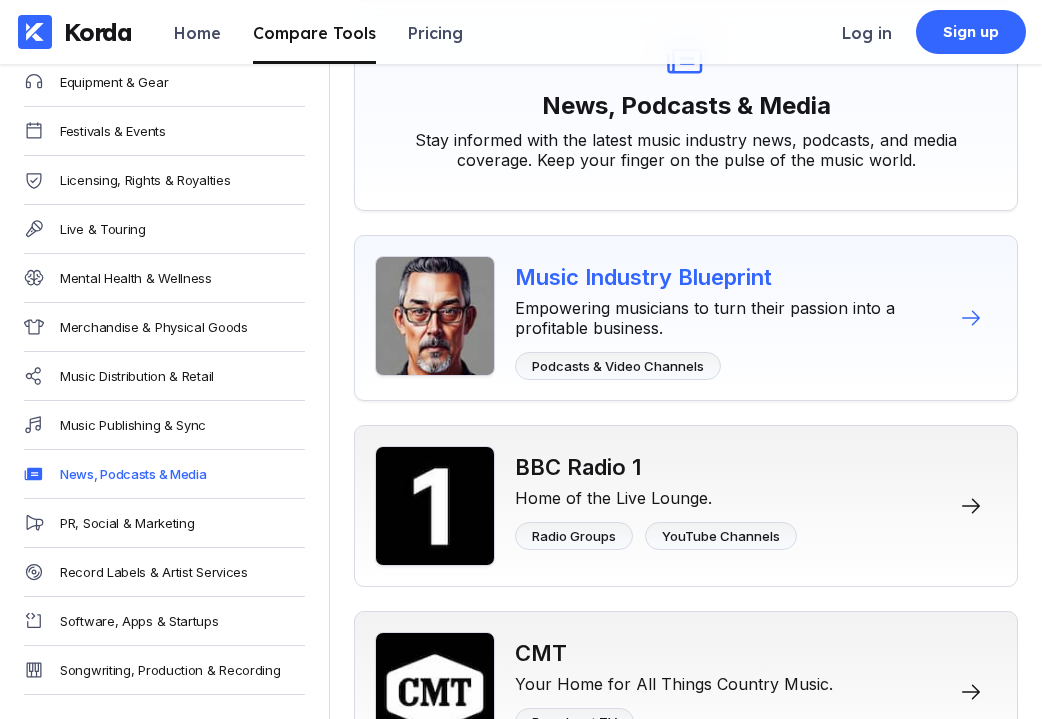 click on "Empowering musicians to turn their passion into a profitable business." at bounding box center (730, 314) 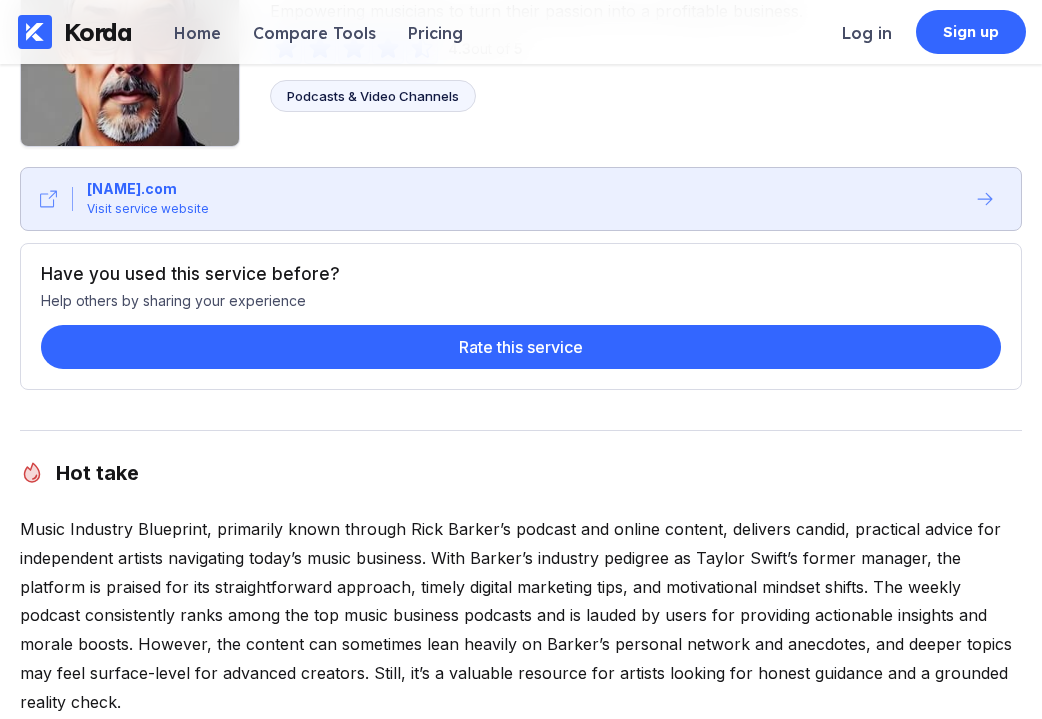 scroll, scrollTop: 94, scrollLeft: 0, axis: vertical 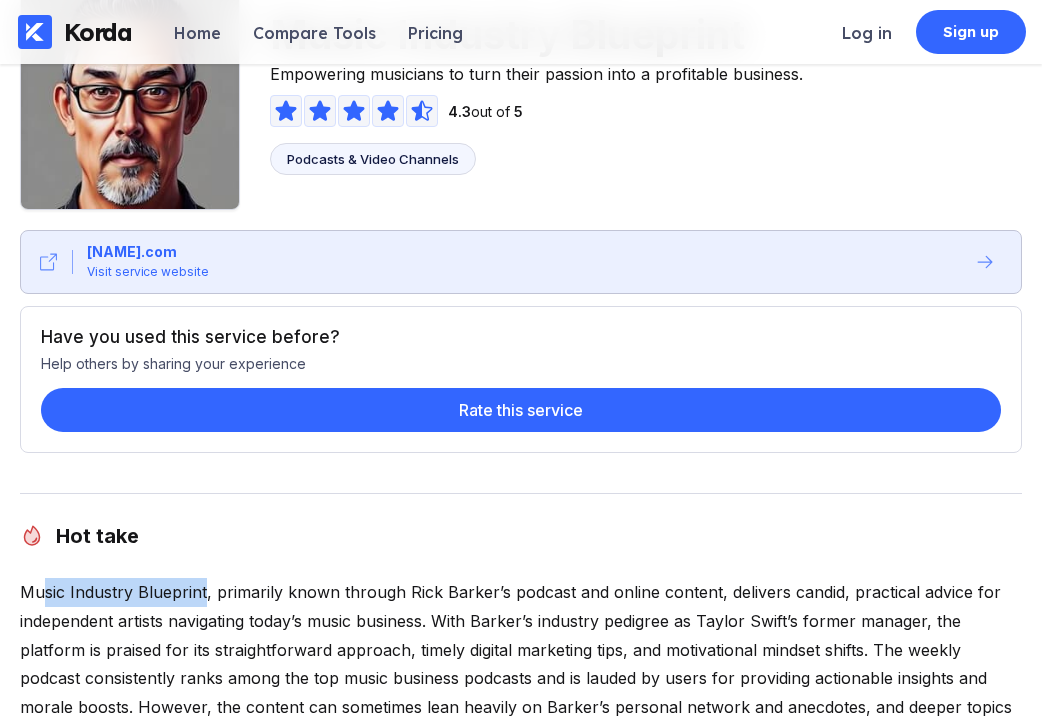 drag, startPoint x: 201, startPoint y: 584, endPoint x: 43, endPoint y: 585, distance: 158.00316 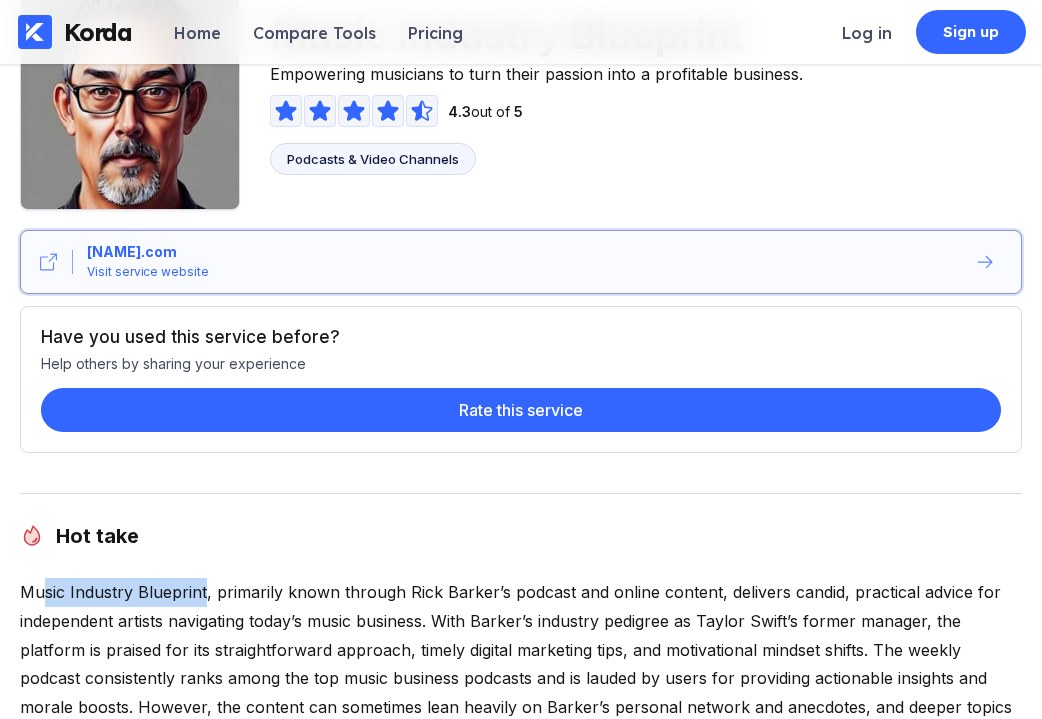 click on "[NAME].com Visit service website" at bounding box center (519, 262) 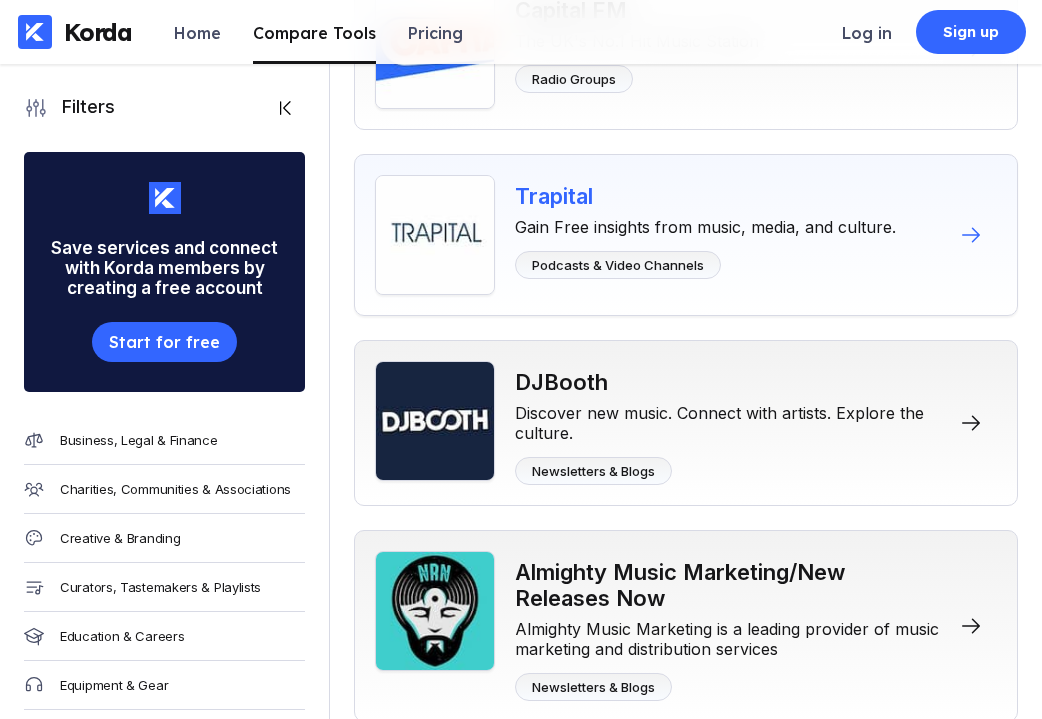 scroll, scrollTop: 912, scrollLeft: 0, axis: vertical 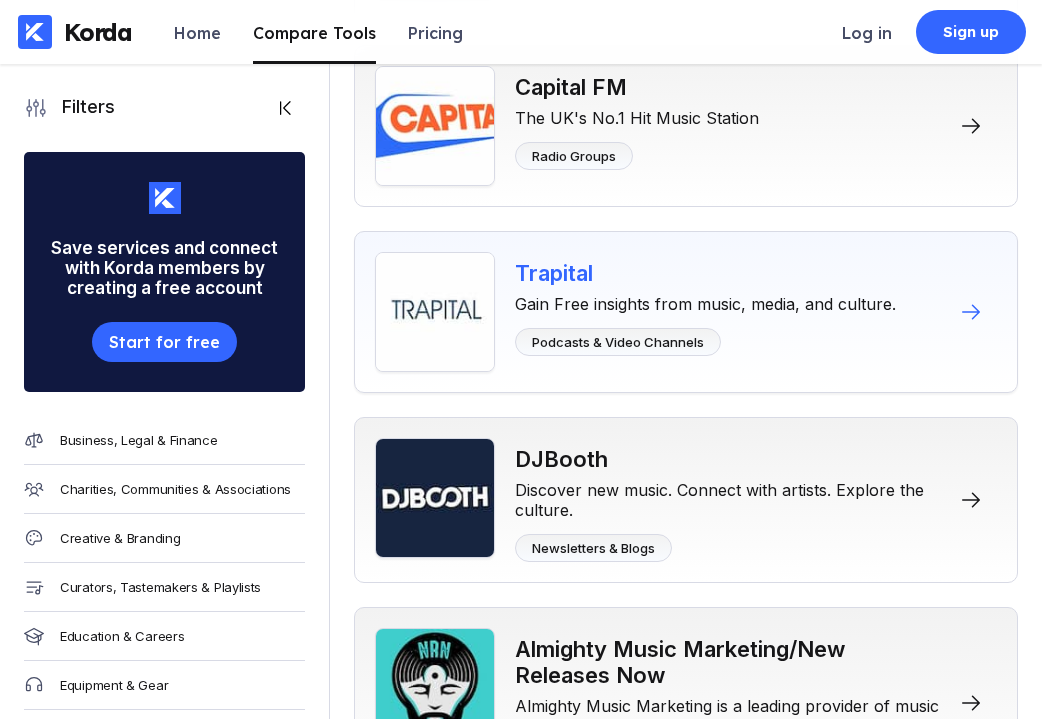 click on "Trapital Gain Free insights from music, media, and culture. Podcasts & Video Channels" at bounding box center [705, 312] 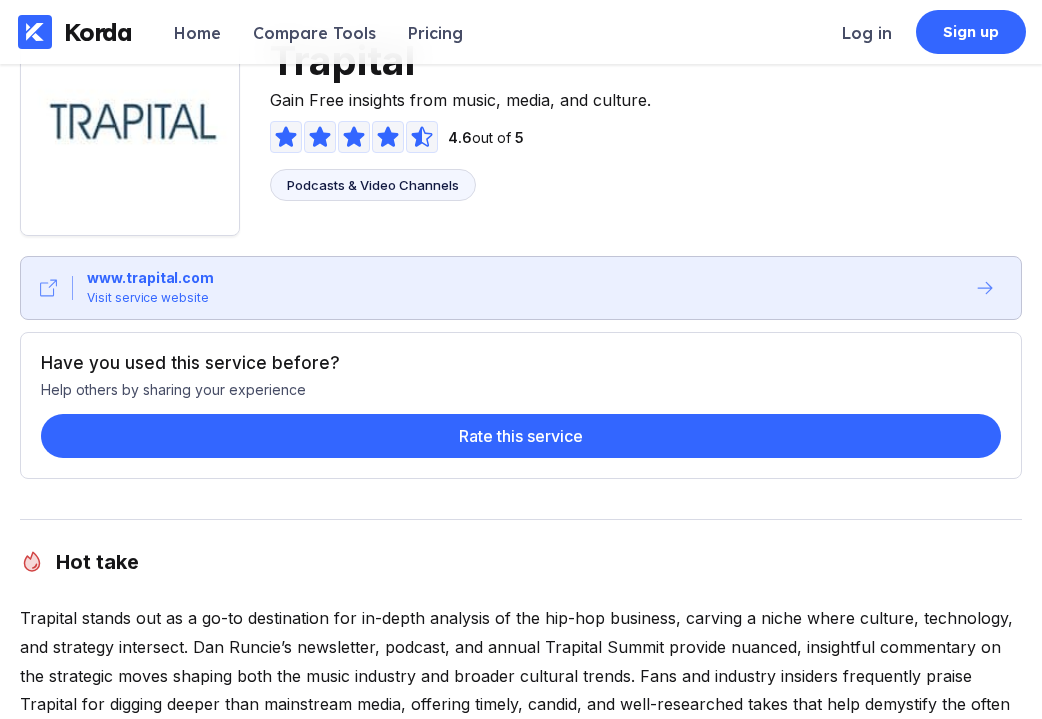 scroll, scrollTop: 155, scrollLeft: 0, axis: vertical 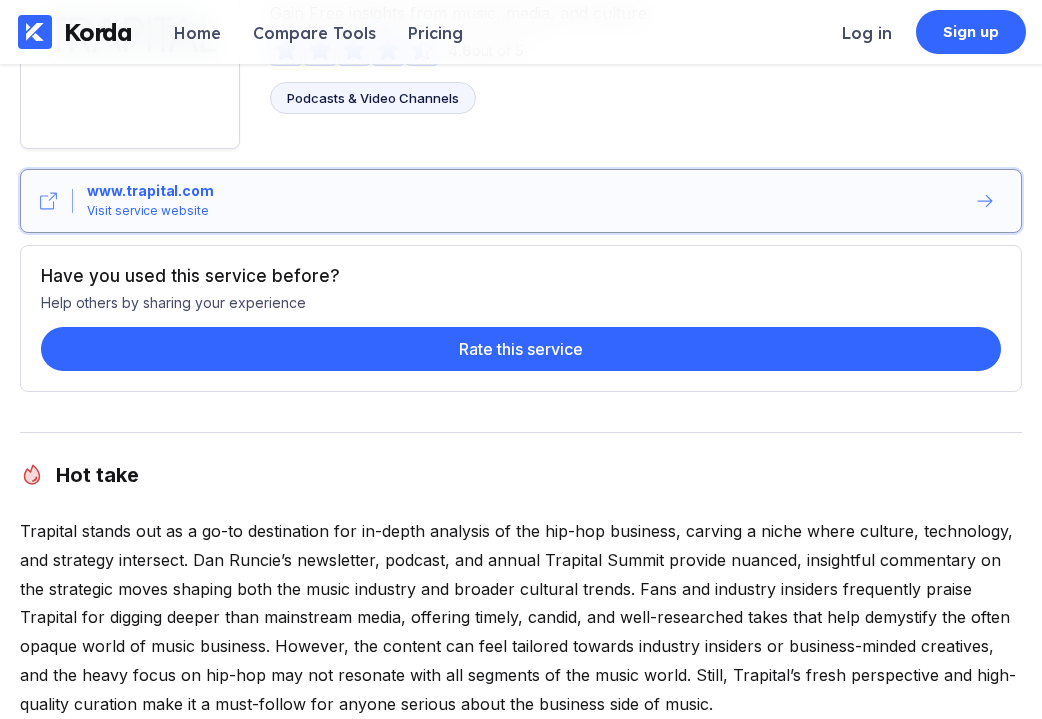 click on "www.trapital.com" at bounding box center [150, 191] 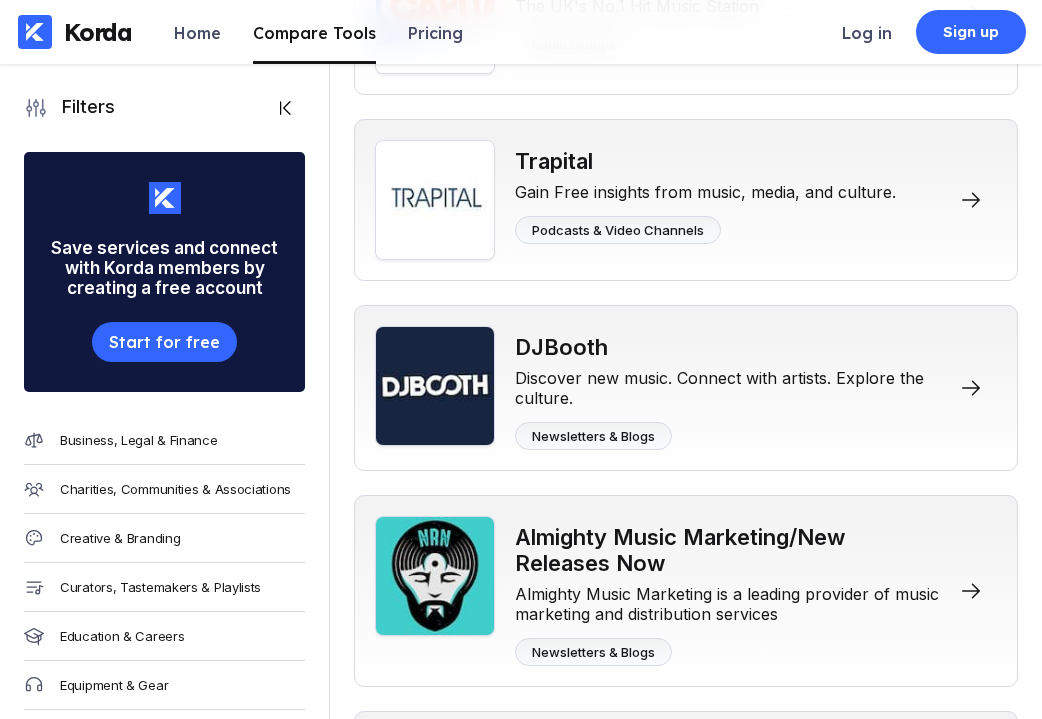 scroll, scrollTop: 1115, scrollLeft: 0, axis: vertical 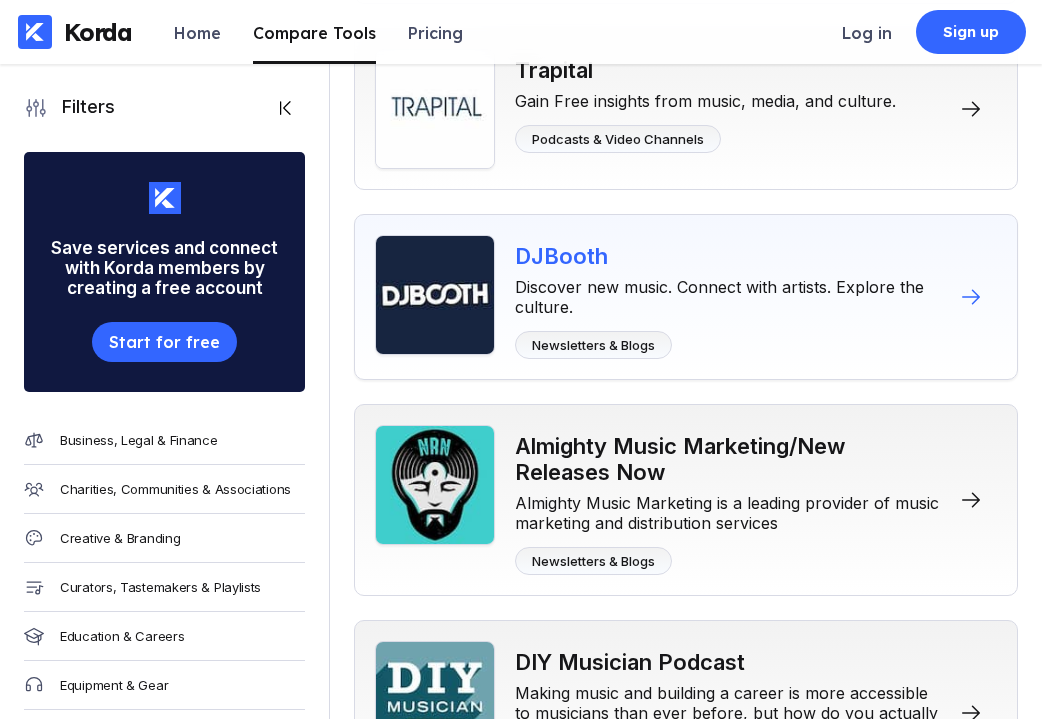 click on "DJBooth" at bounding box center [730, 256] 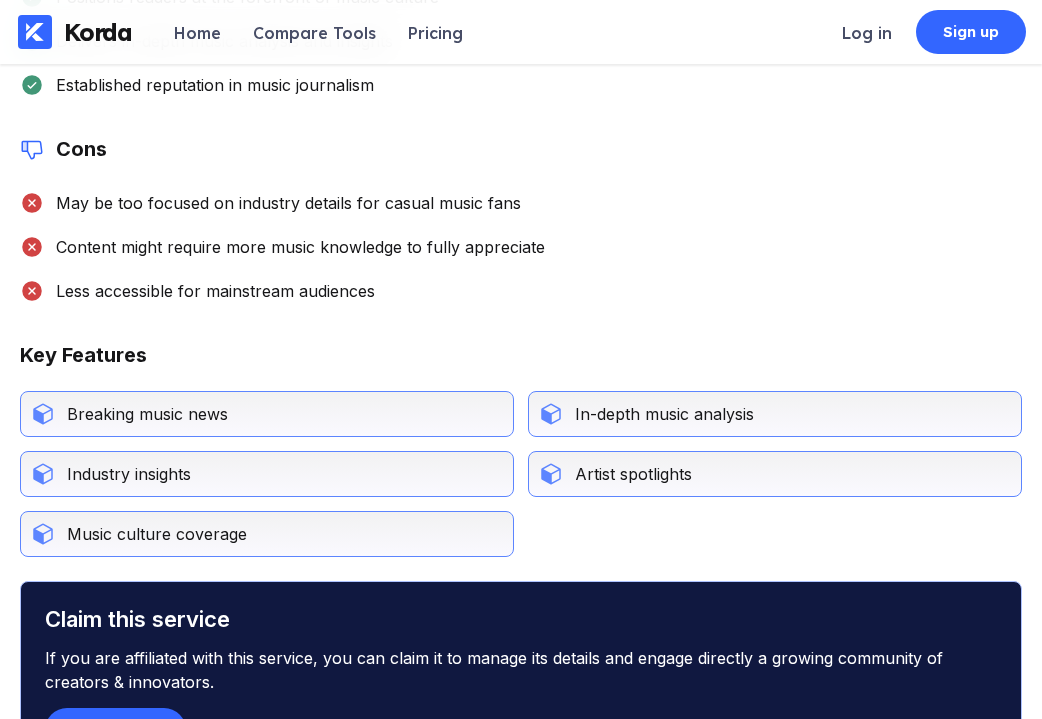 scroll, scrollTop: 0, scrollLeft: 0, axis: both 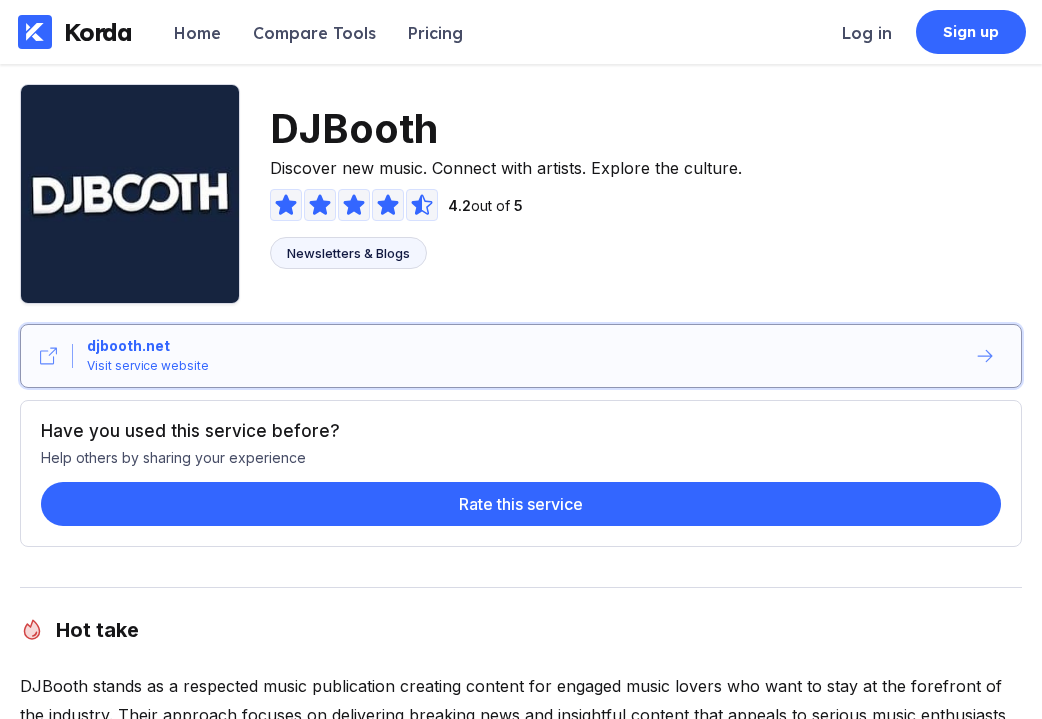 click on "Visit service website" at bounding box center [148, 366] 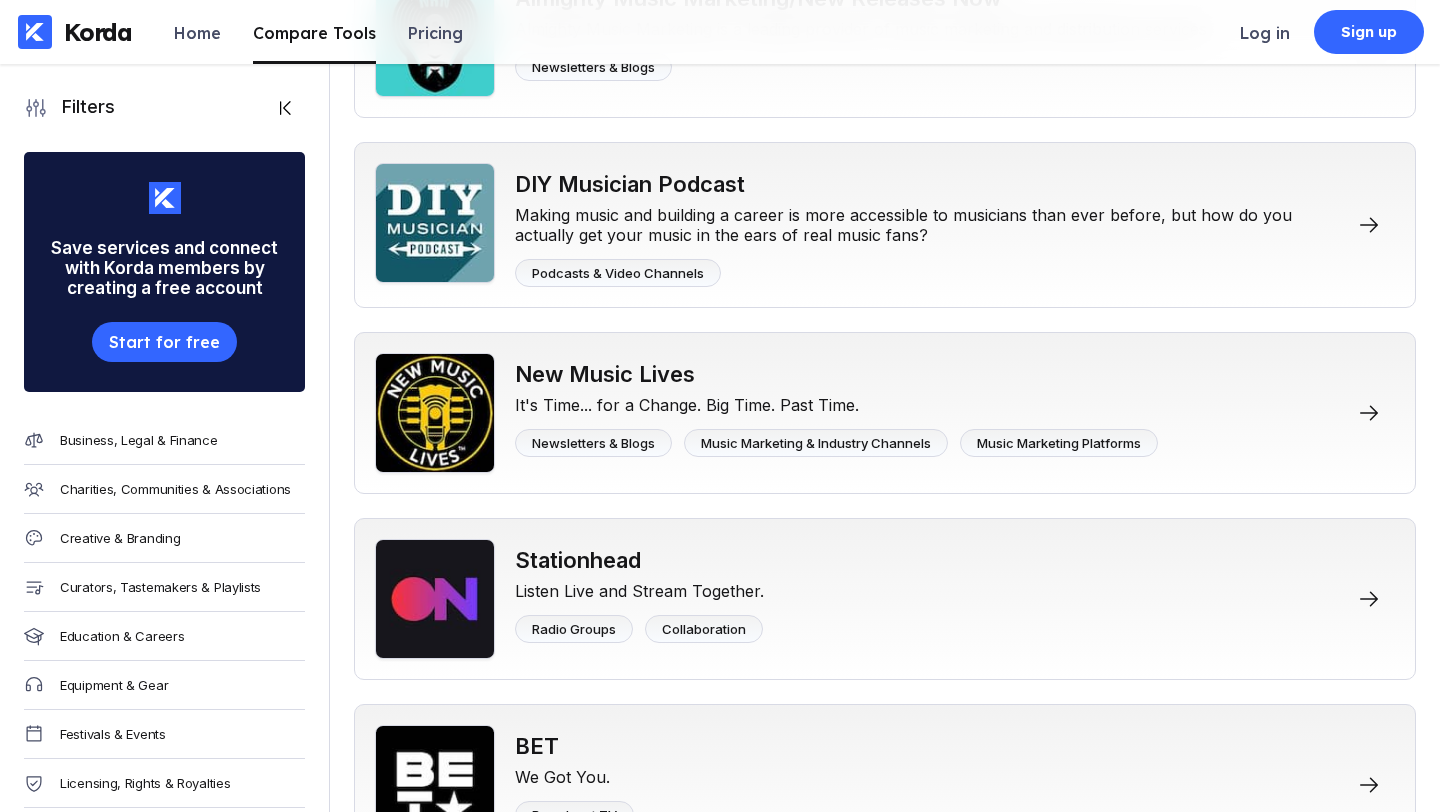 scroll, scrollTop: 1686, scrollLeft: 0, axis: vertical 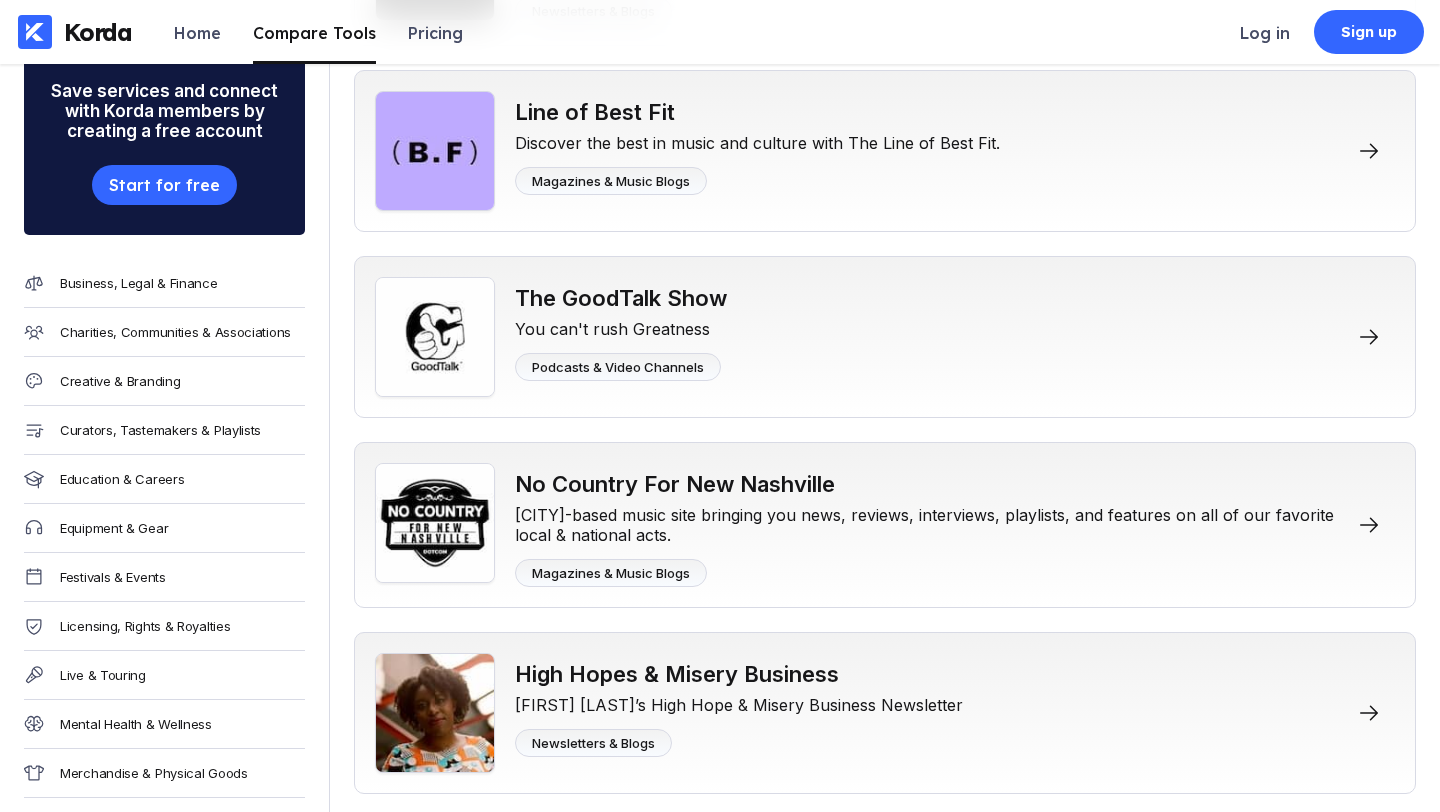 click on "Curators, Tastemakers & Playlists" at bounding box center (164, 430) 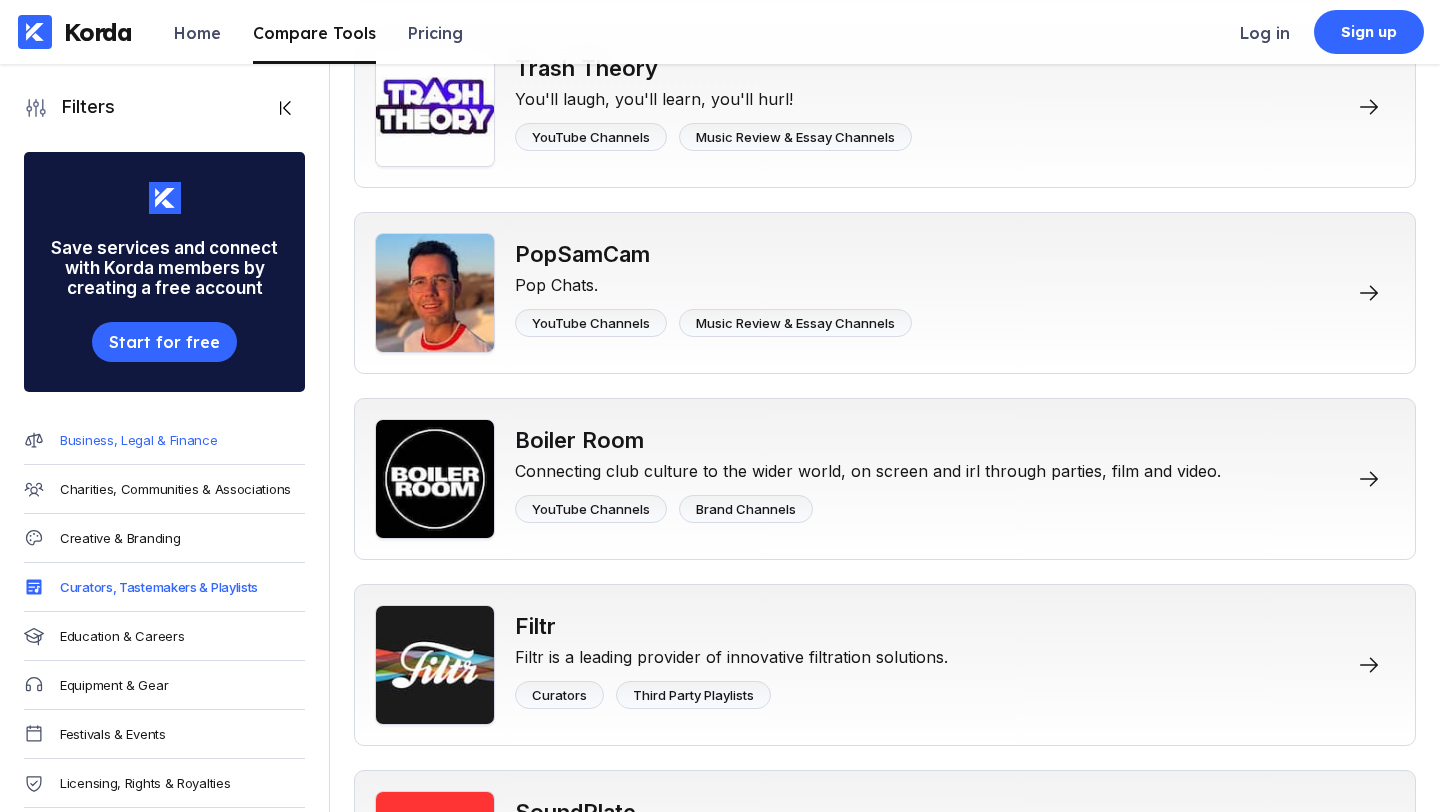 scroll, scrollTop: 0, scrollLeft: 0, axis: both 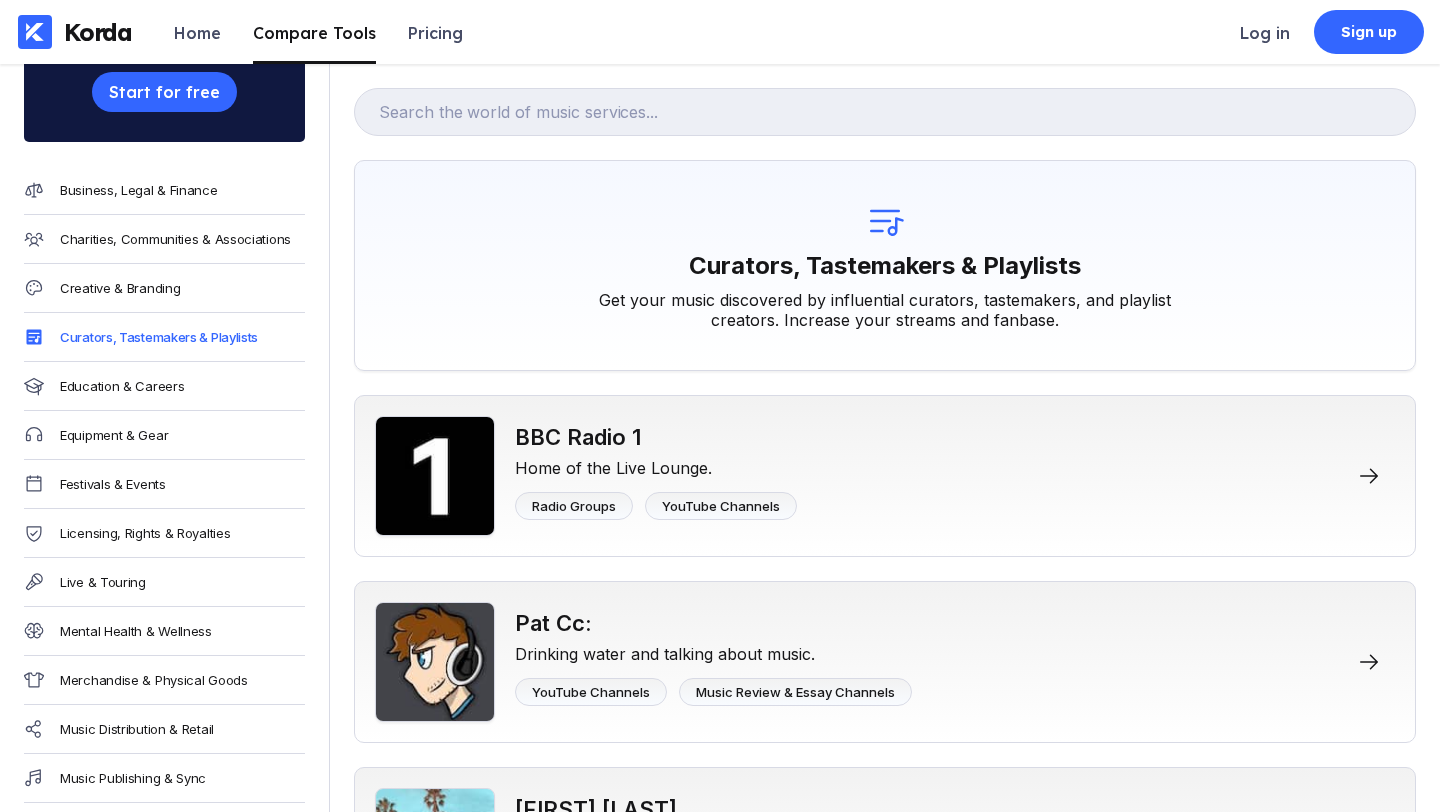 click on "Curators, Tastemakers & Playlists" at bounding box center (164, 337) 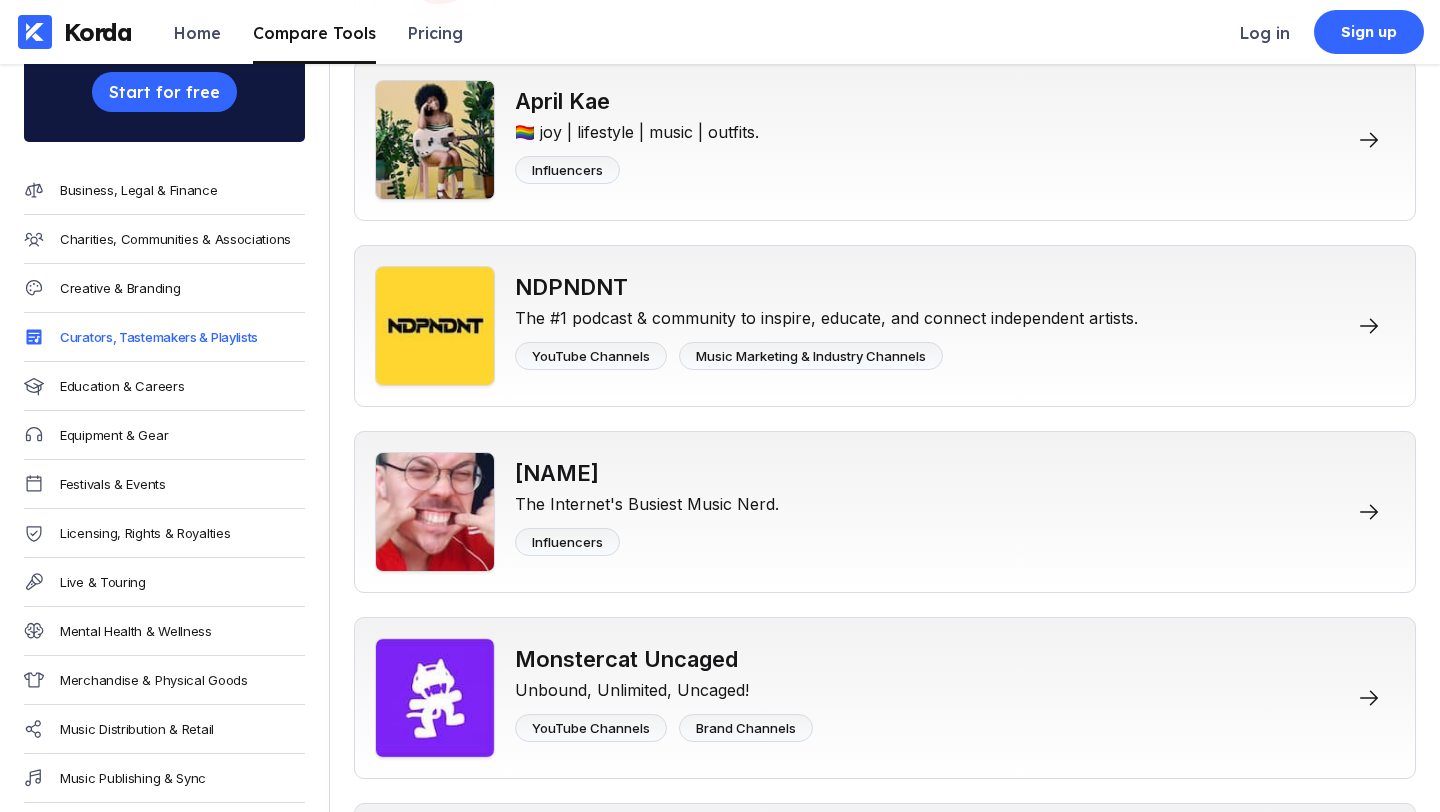 scroll, scrollTop: 13094, scrollLeft: 0, axis: vertical 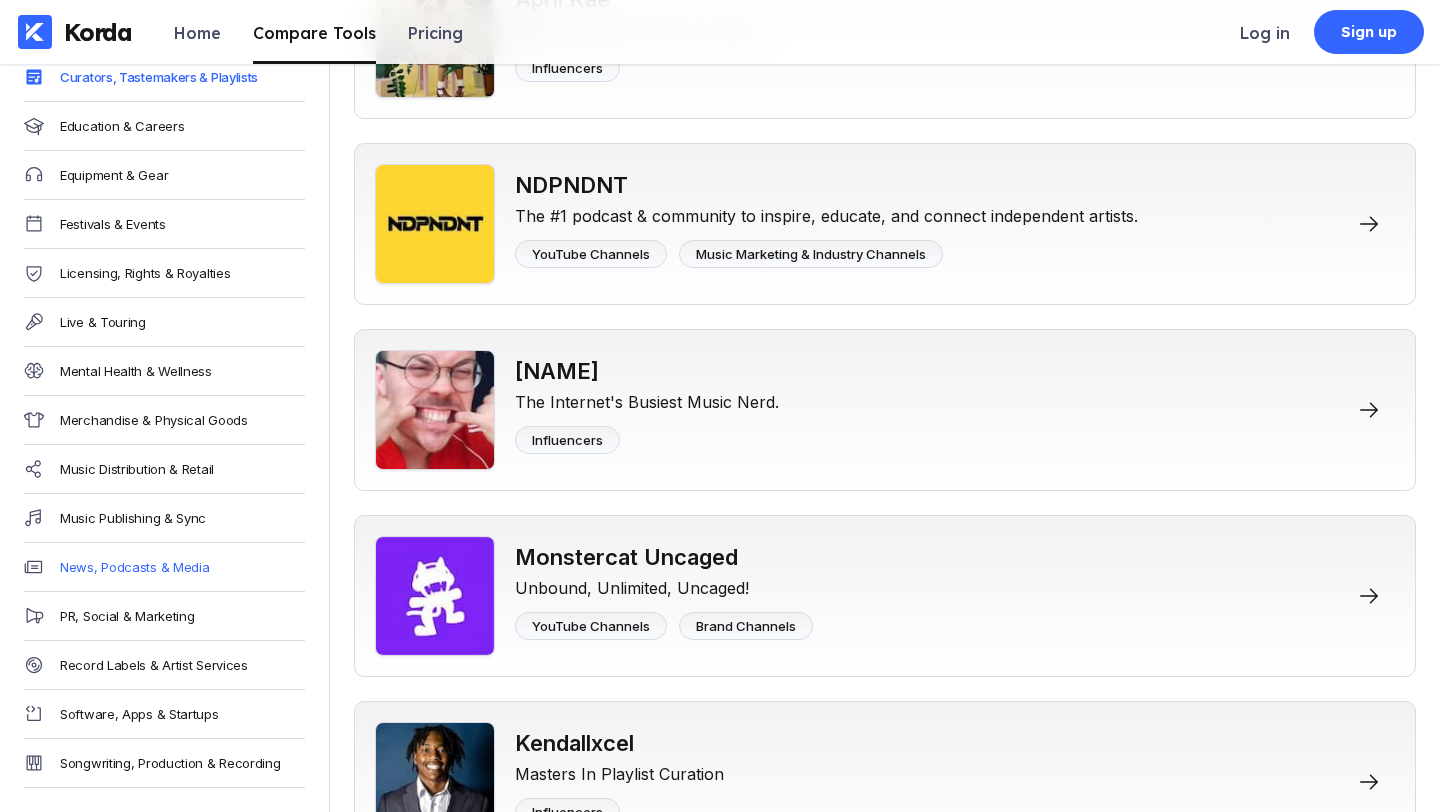 click on "News, Podcasts & Media" at bounding box center [134, 567] 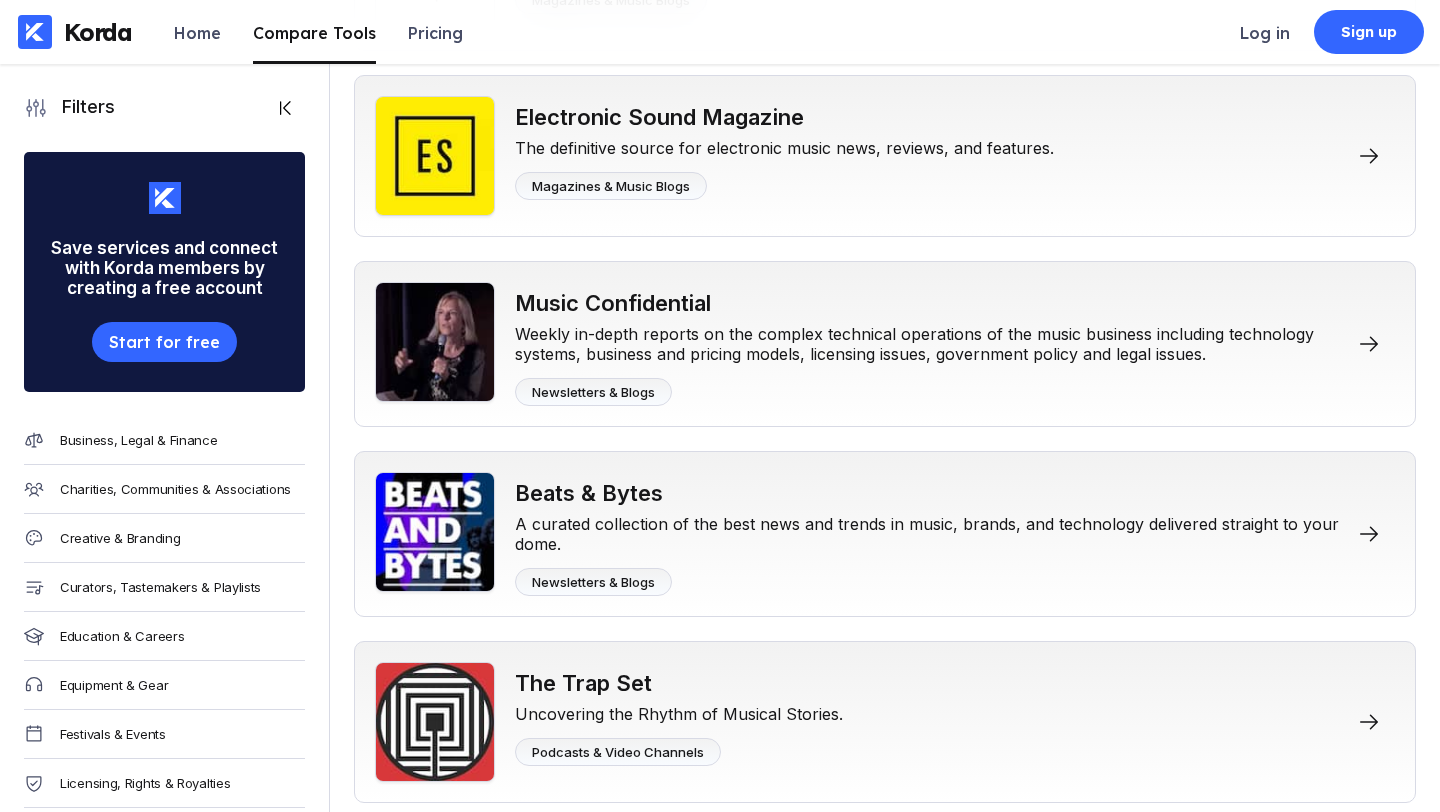 scroll, scrollTop: 18246, scrollLeft: 0, axis: vertical 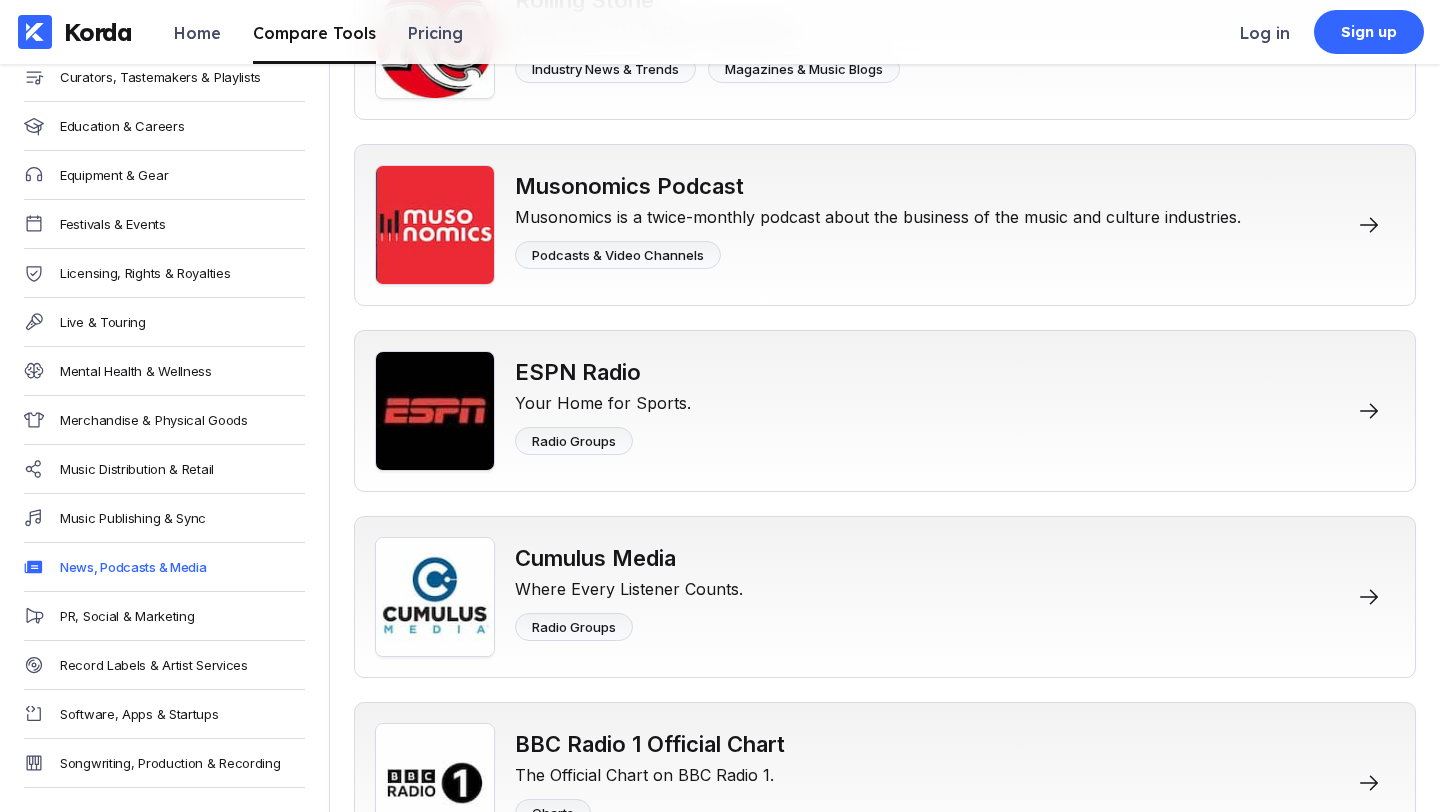 click on "PR, Social & Marketing" at bounding box center (164, 616) 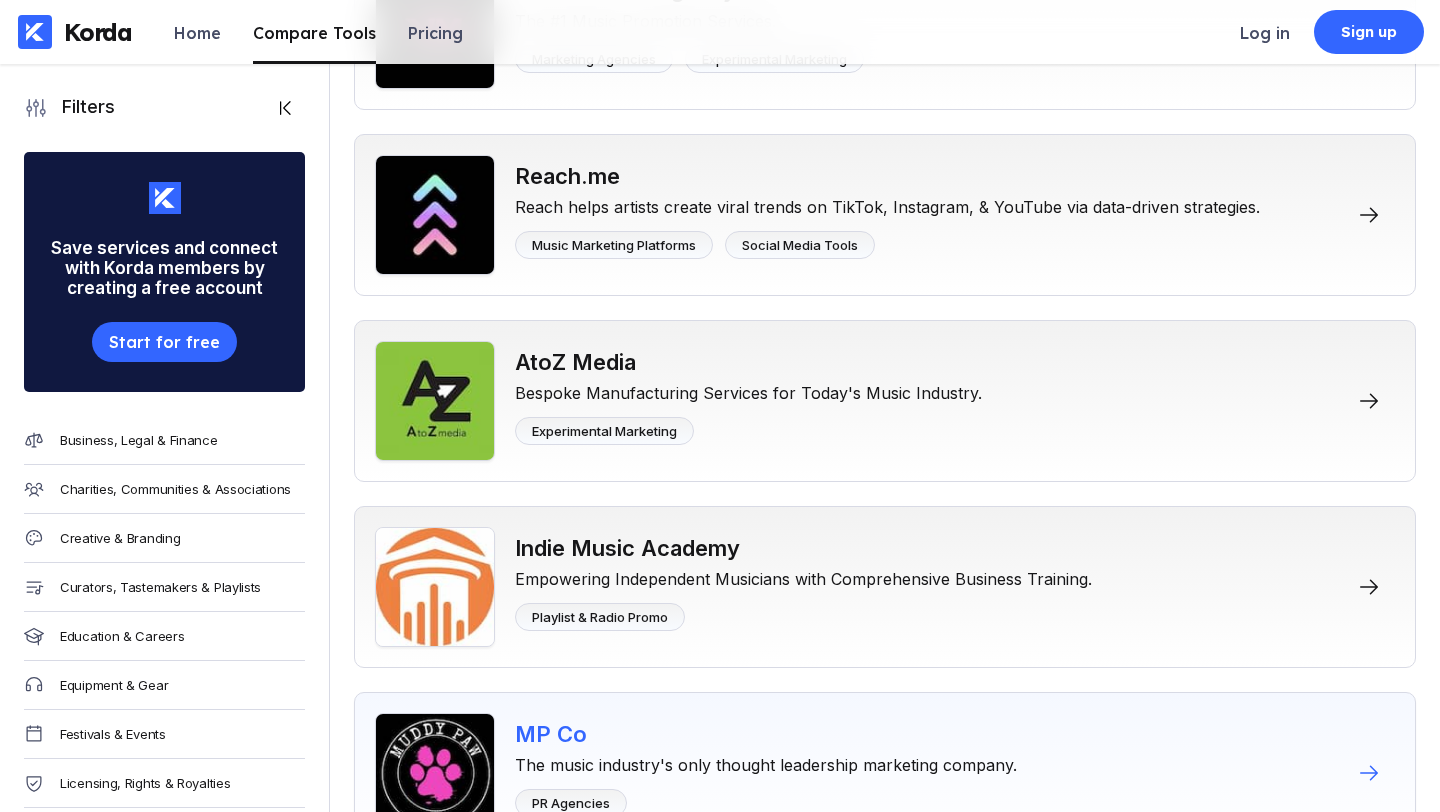 scroll, scrollTop: 17033, scrollLeft: 0, axis: vertical 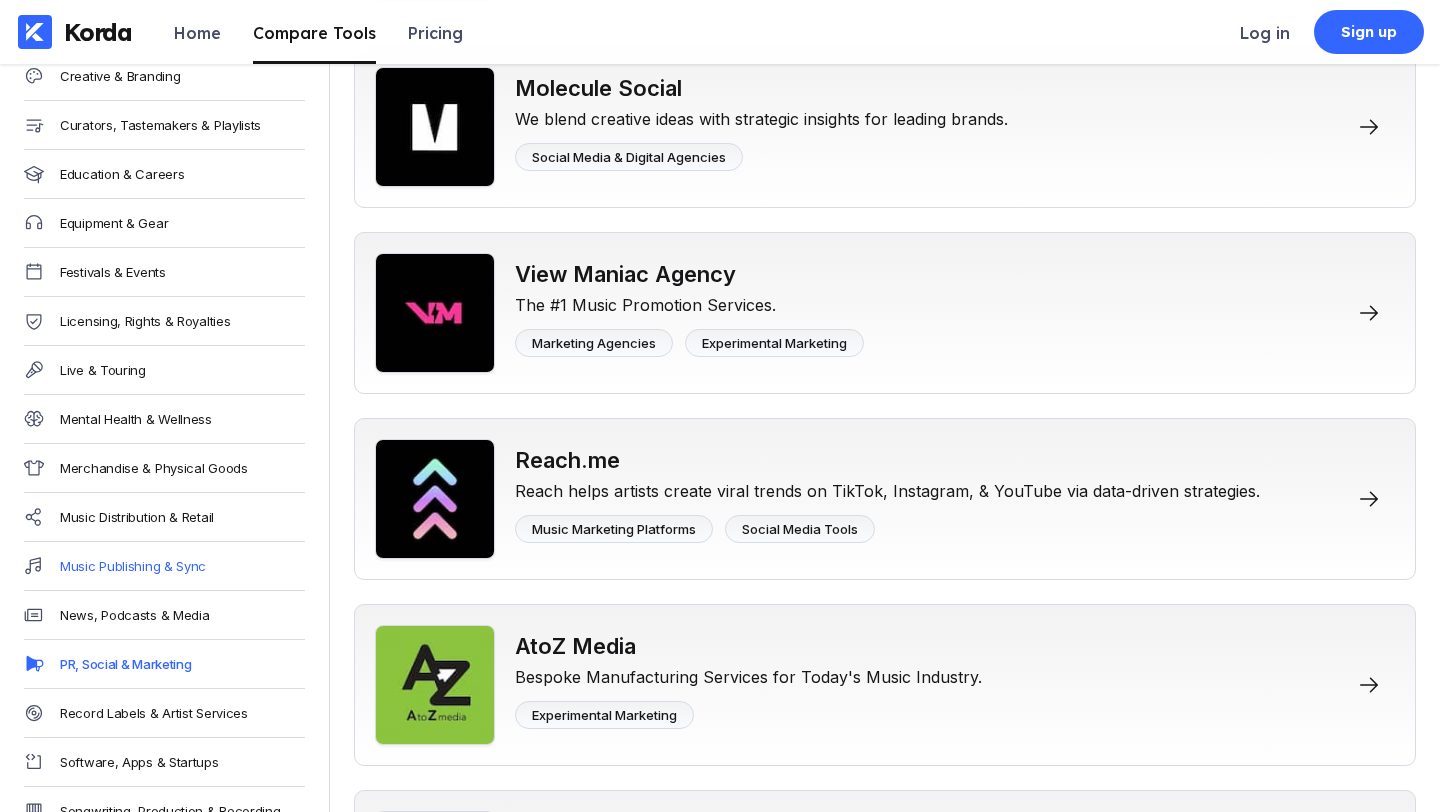 click on "Music Publishing & Sync" at bounding box center (133, 566) 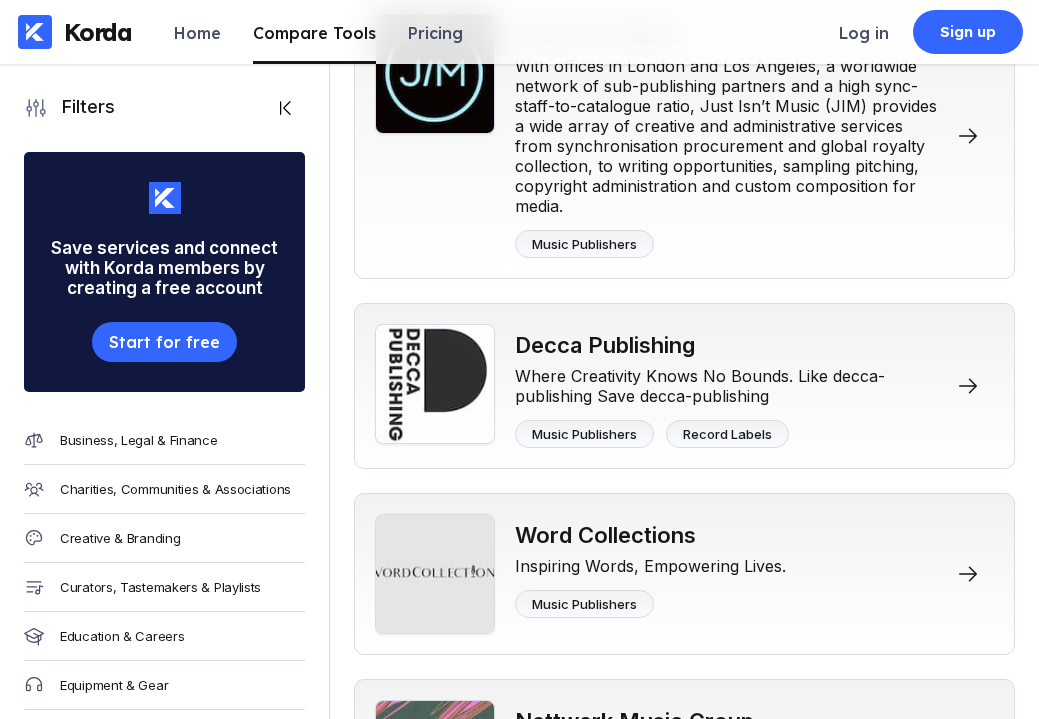 scroll, scrollTop: 11873, scrollLeft: 0, axis: vertical 